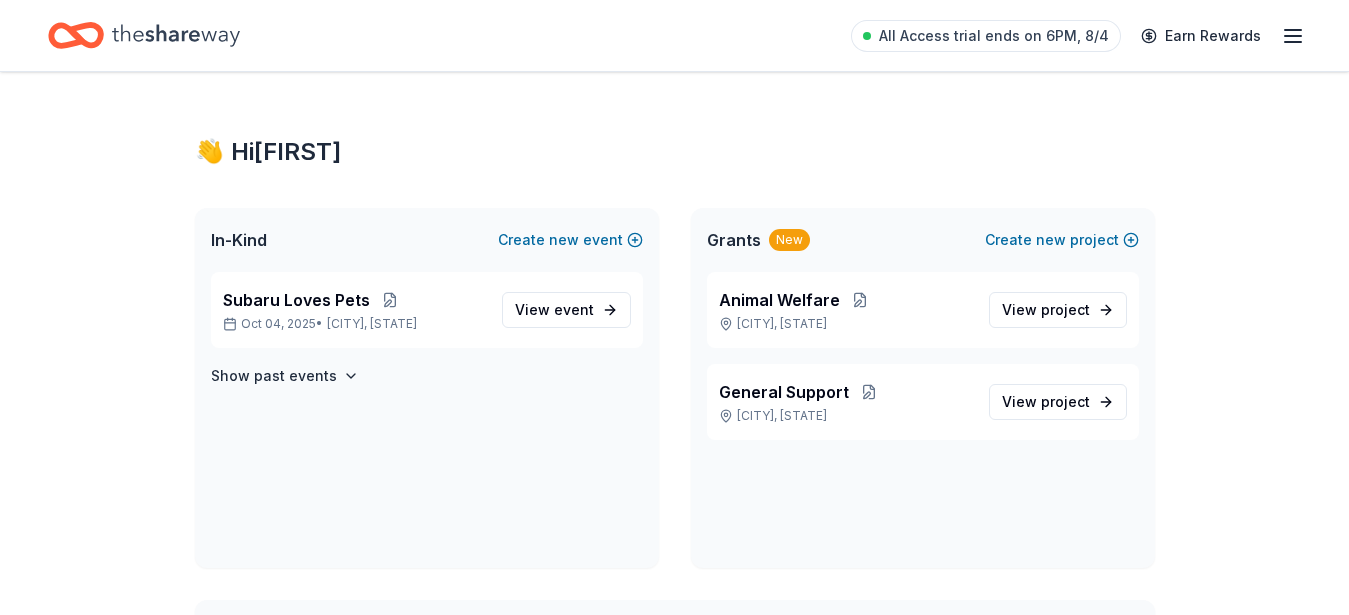 scroll, scrollTop: 0, scrollLeft: 0, axis: both 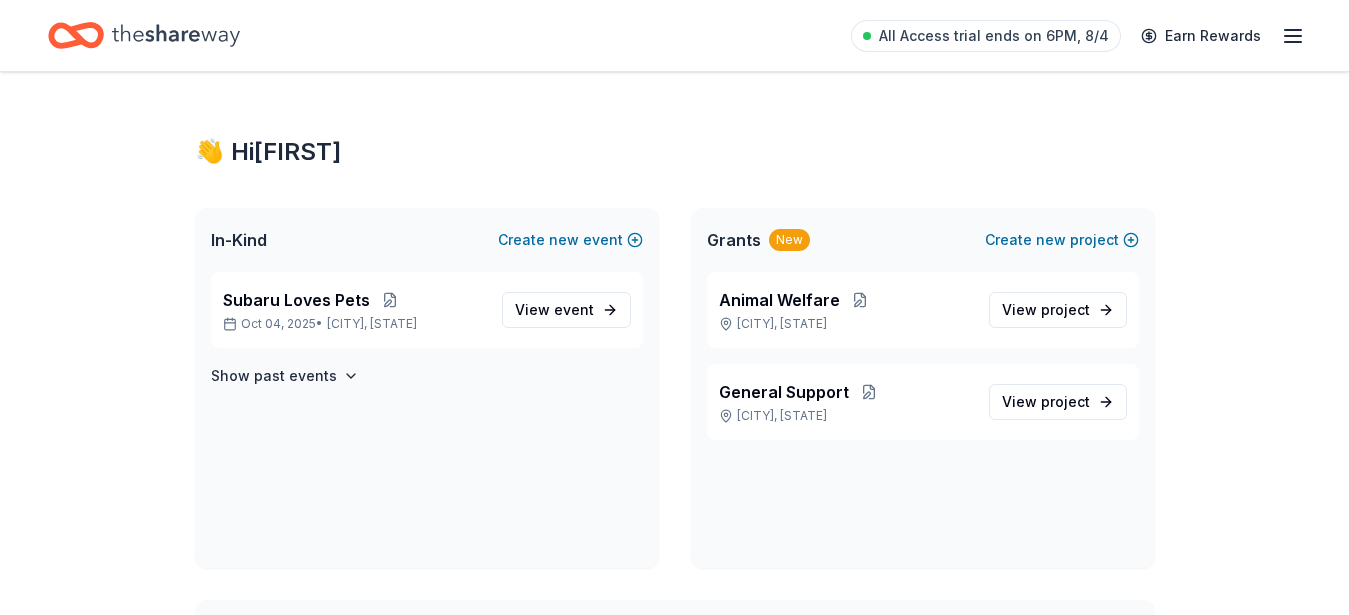 click 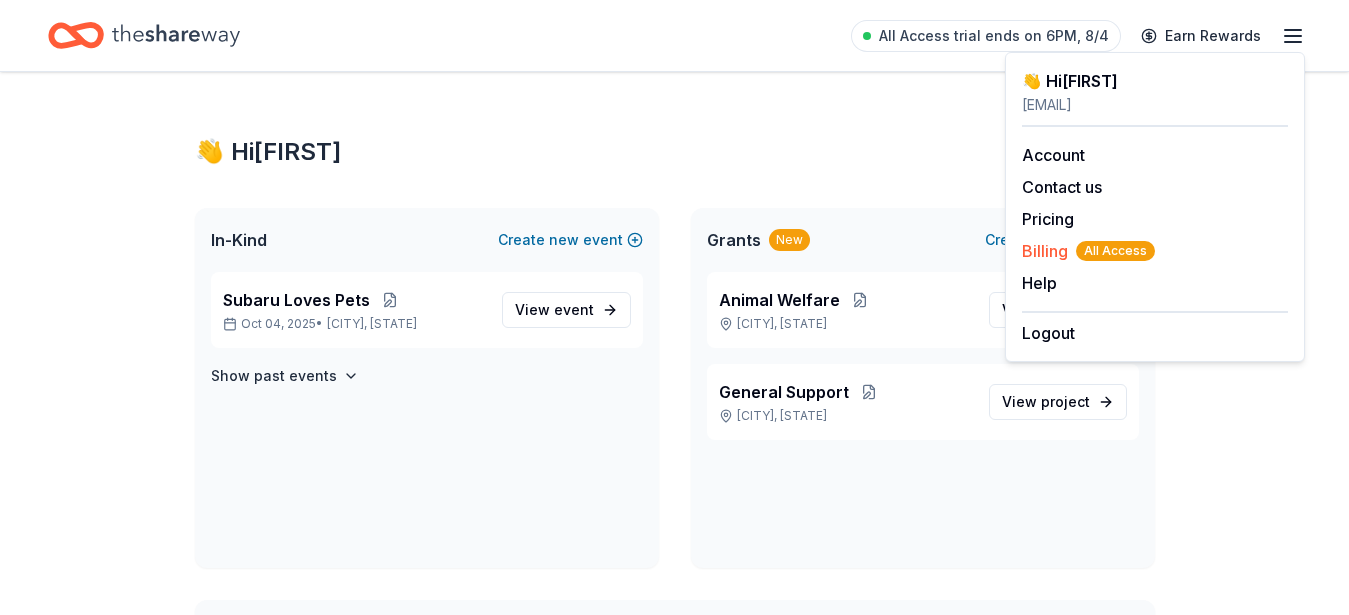 click on "Billing All Access" at bounding box center [1088, 251] 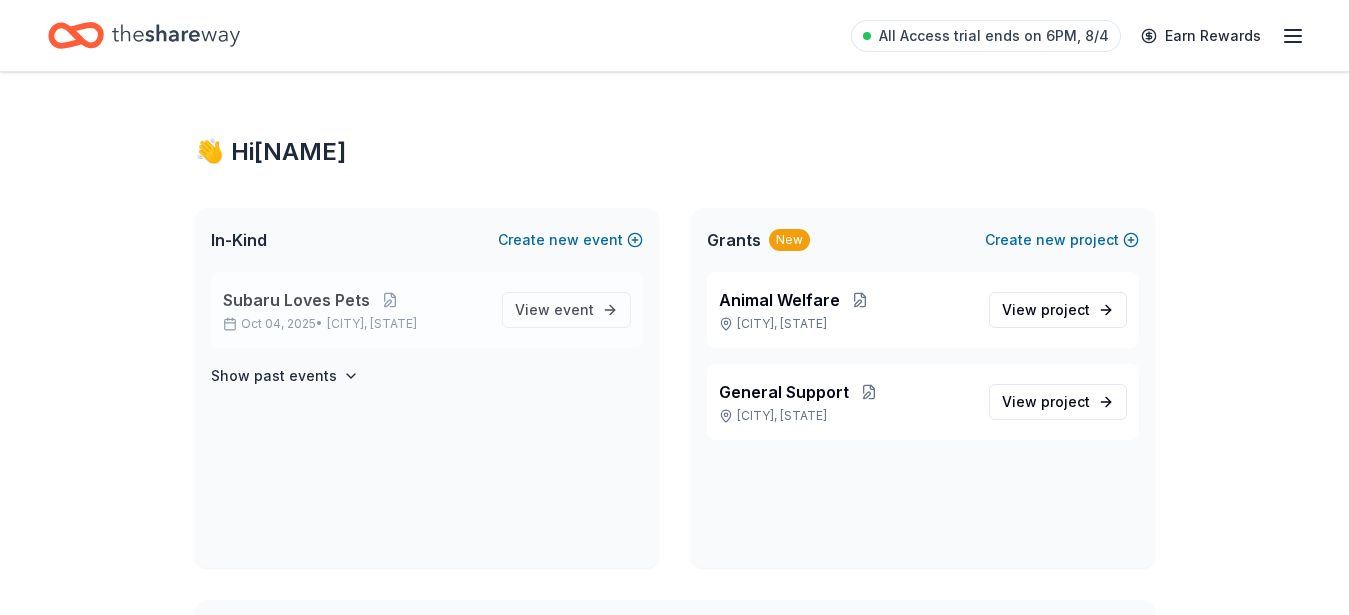 scroll, scrollTop: 0, scrollLeft: 0, axis: both 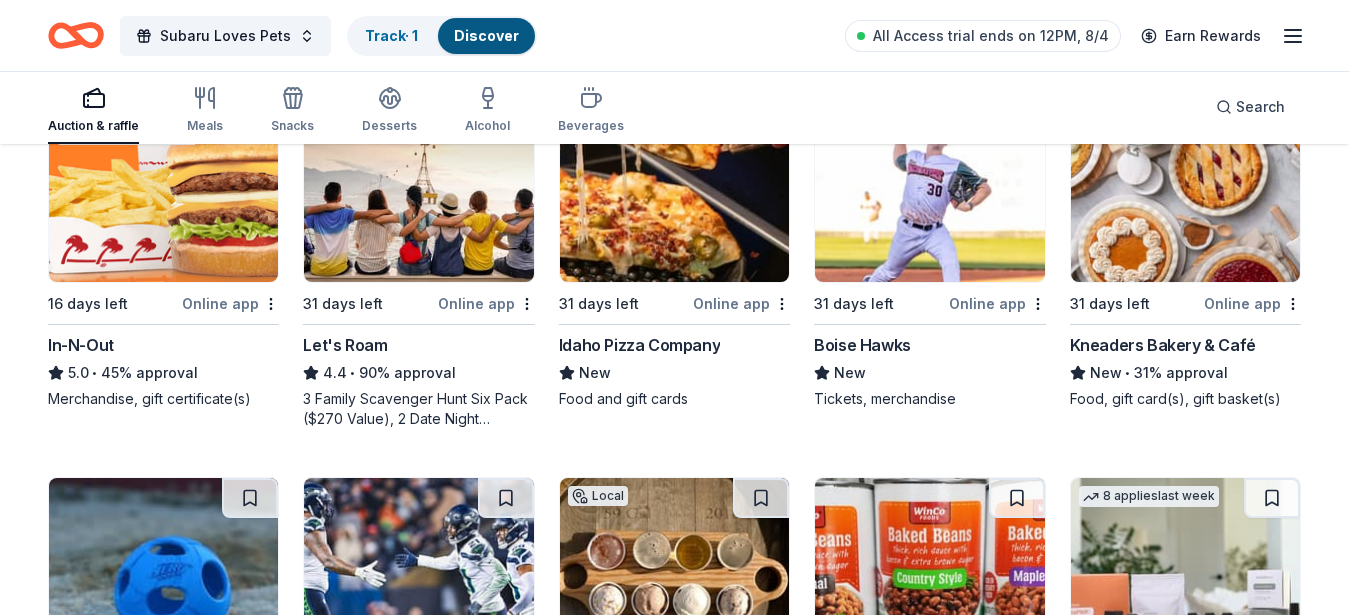 click on "Online app" at bounding box center (230, 303) 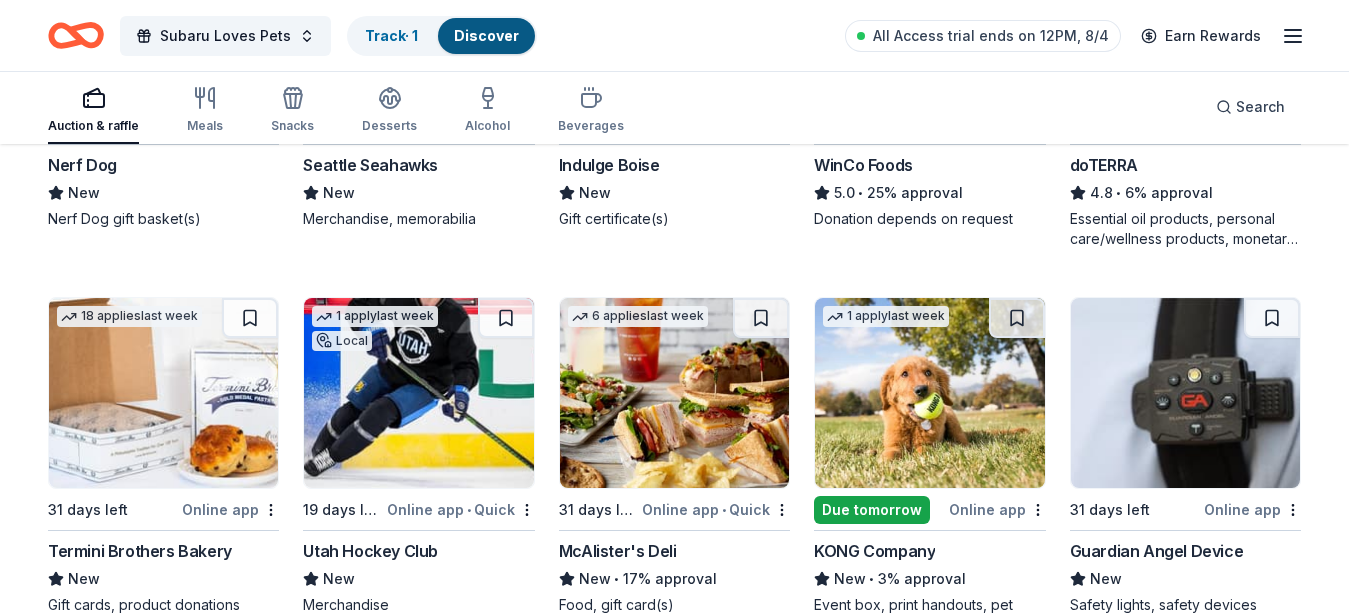 scroll, scrollTop: 1236, scrollLeft: 0, axis: vertical 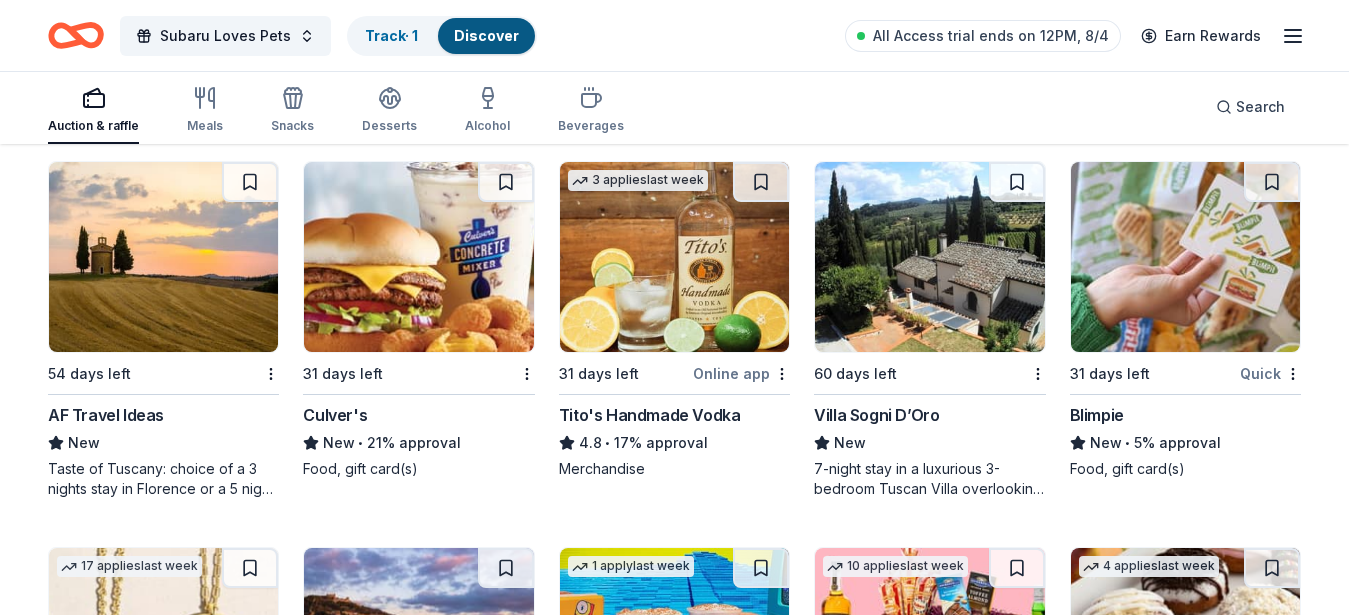click on "Tito's Handmade Vodka" at bounding box center [650, 415] 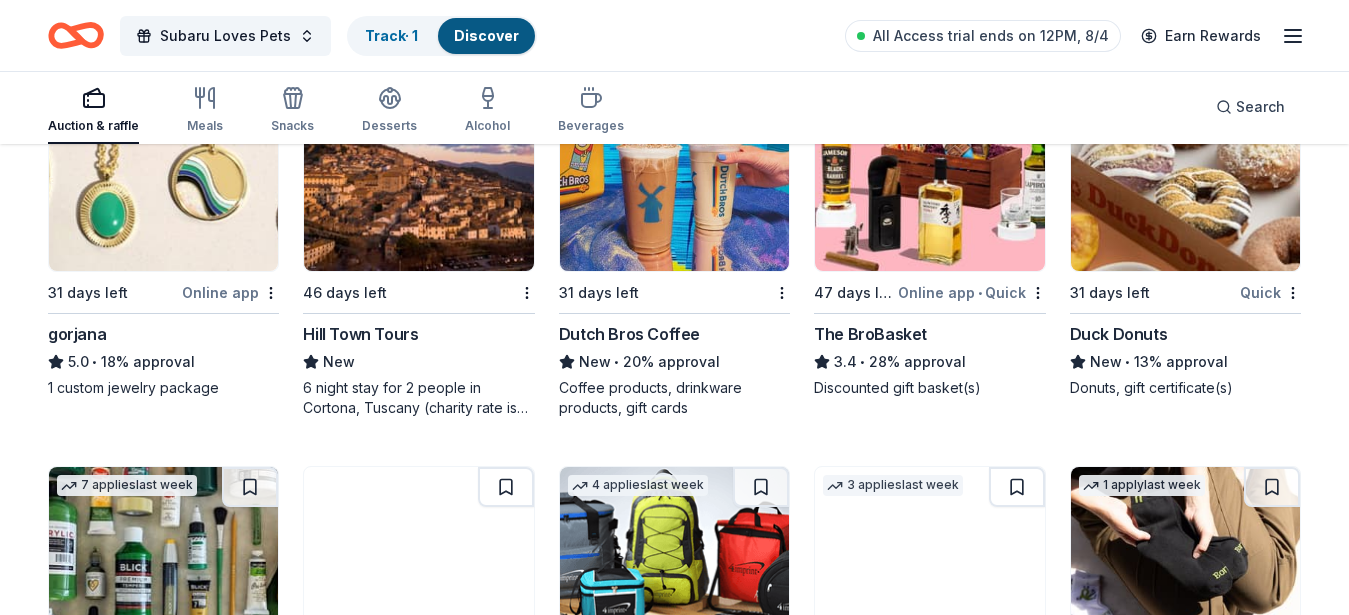 scroll, scrollTop: 4183, scrollLeft: 0, axis: vertical 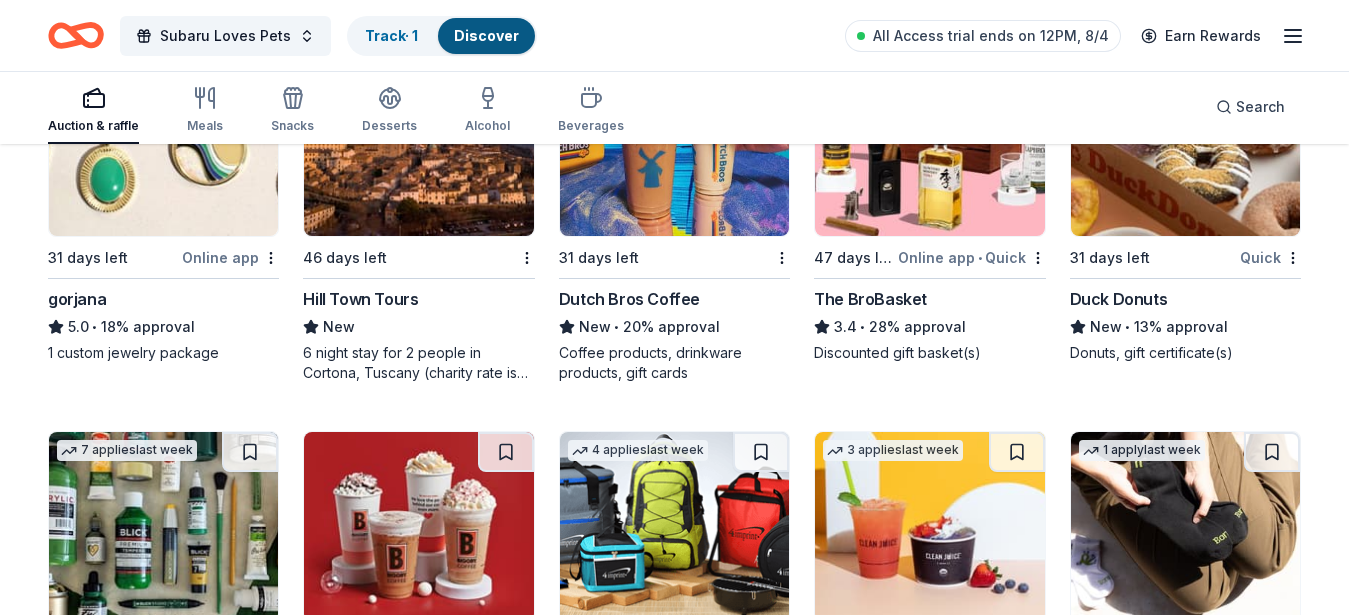 click on "1   apply  last week 31 days left Dutch Bros Coffee New • 20% approval Coffee products, drinkware products, gift cards" at bounding box center [674, 214] 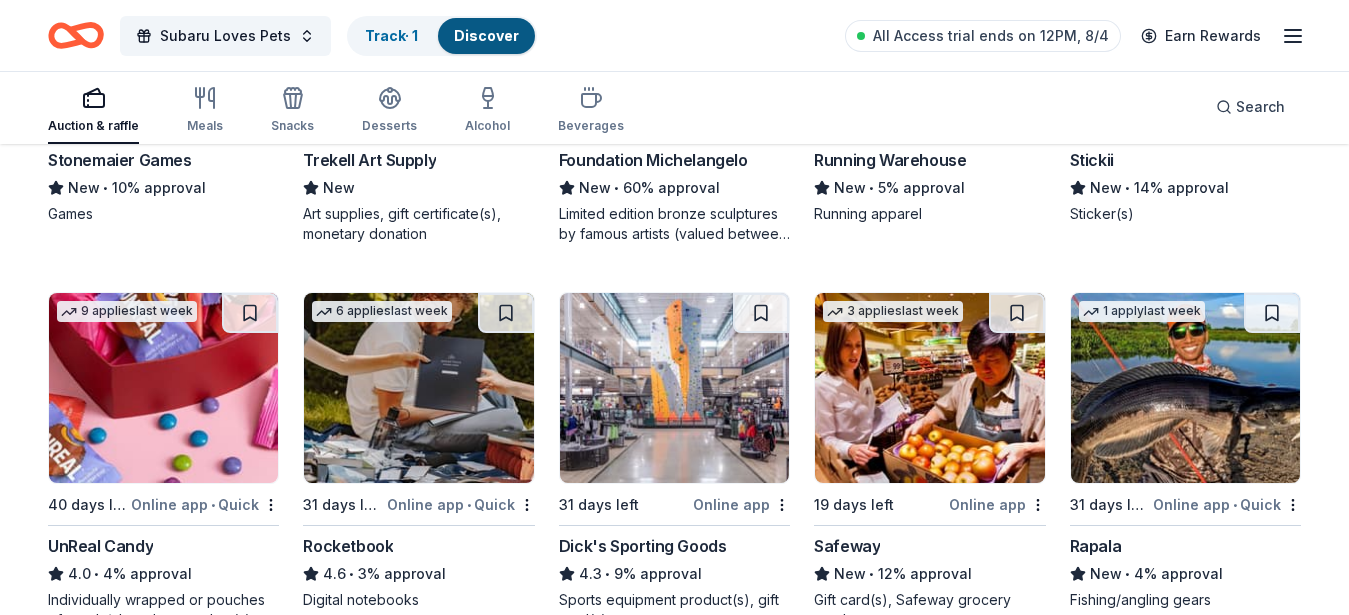 scroll, scrollTop: 5101, scrollLeft: 0, axis: vertical 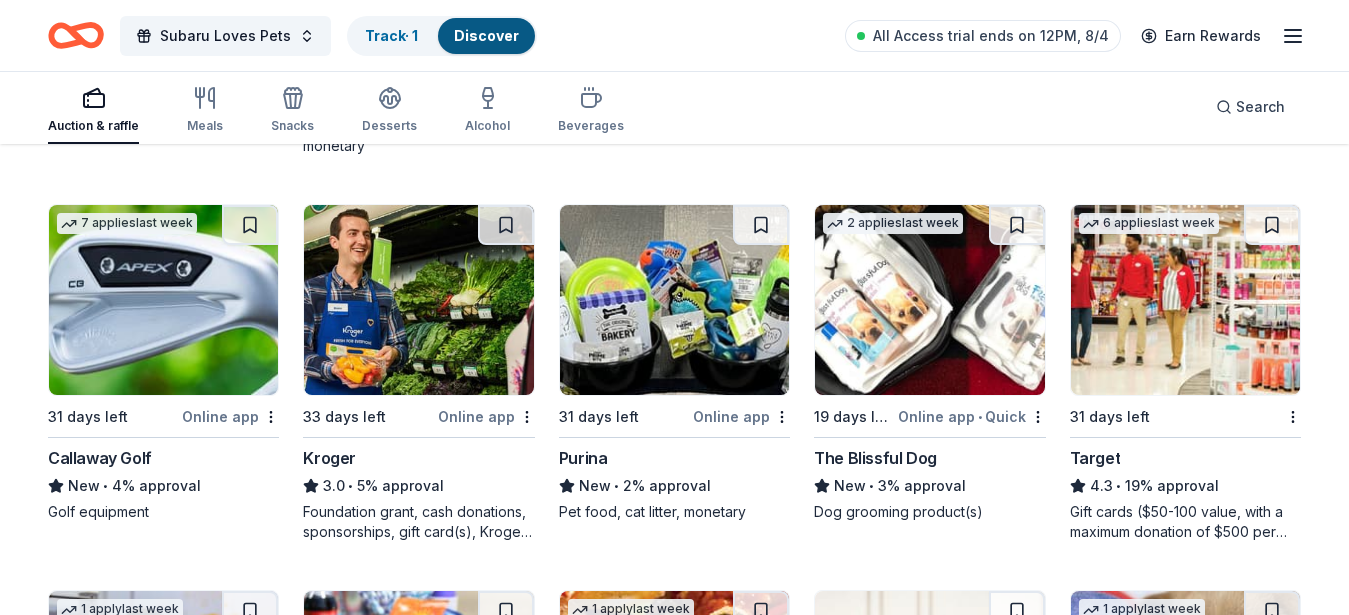 click on "Purina" at bounding box center [583, 458] 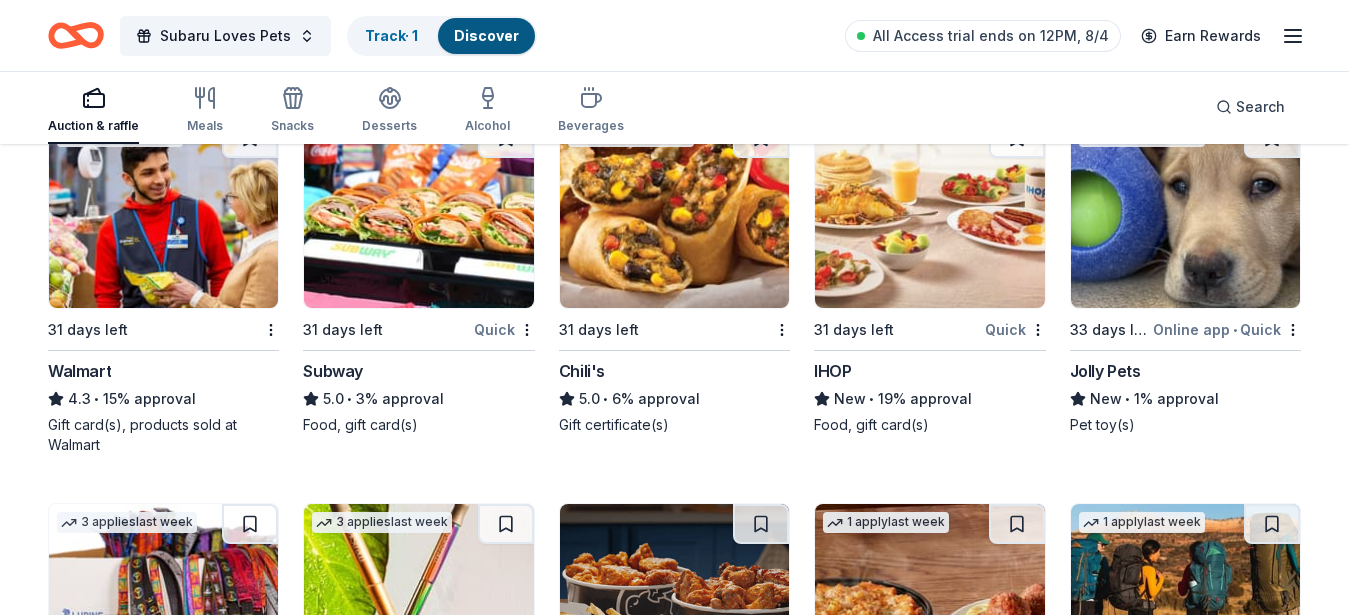 click on "31 days left" at bounding box center [343, 330] 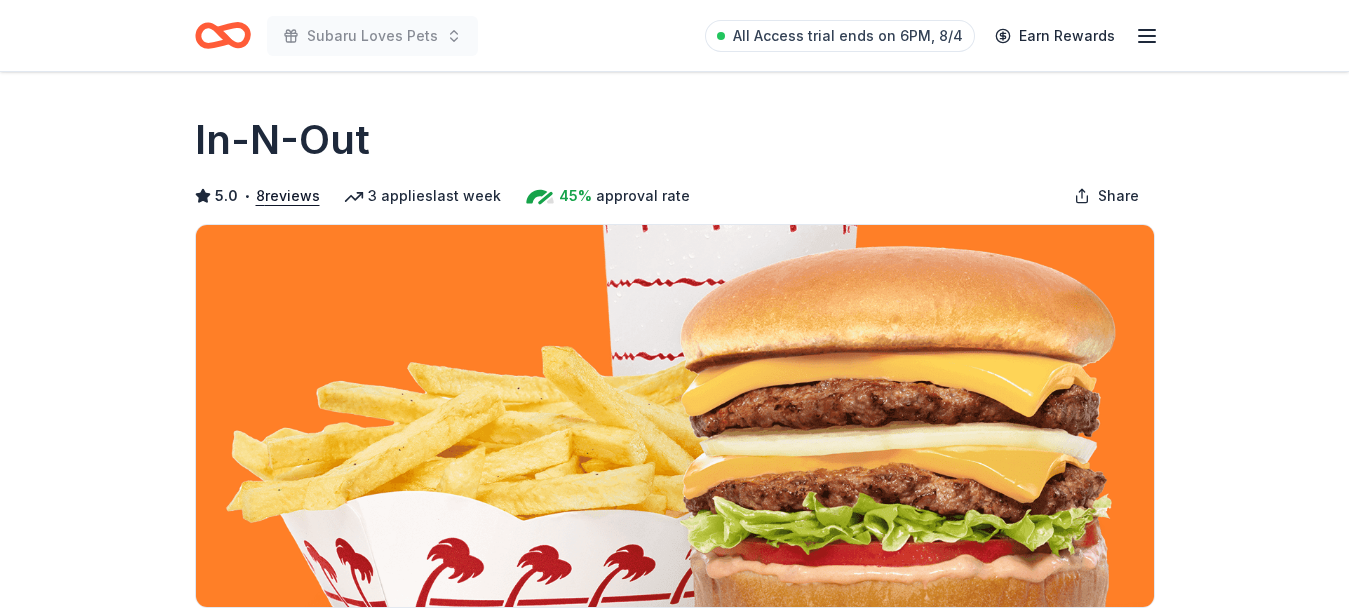 scroll, scrollTop: 0, scrollLeft: 0, axis: both 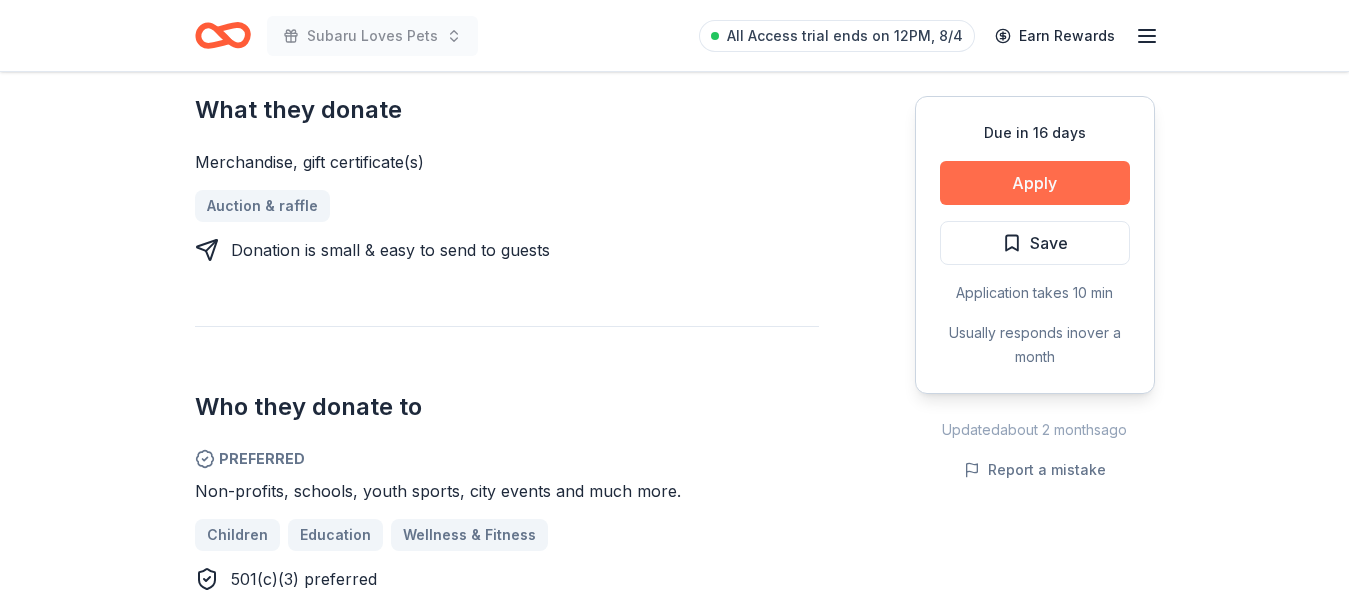 click on "Apply" at bounding box center (1035, 183) 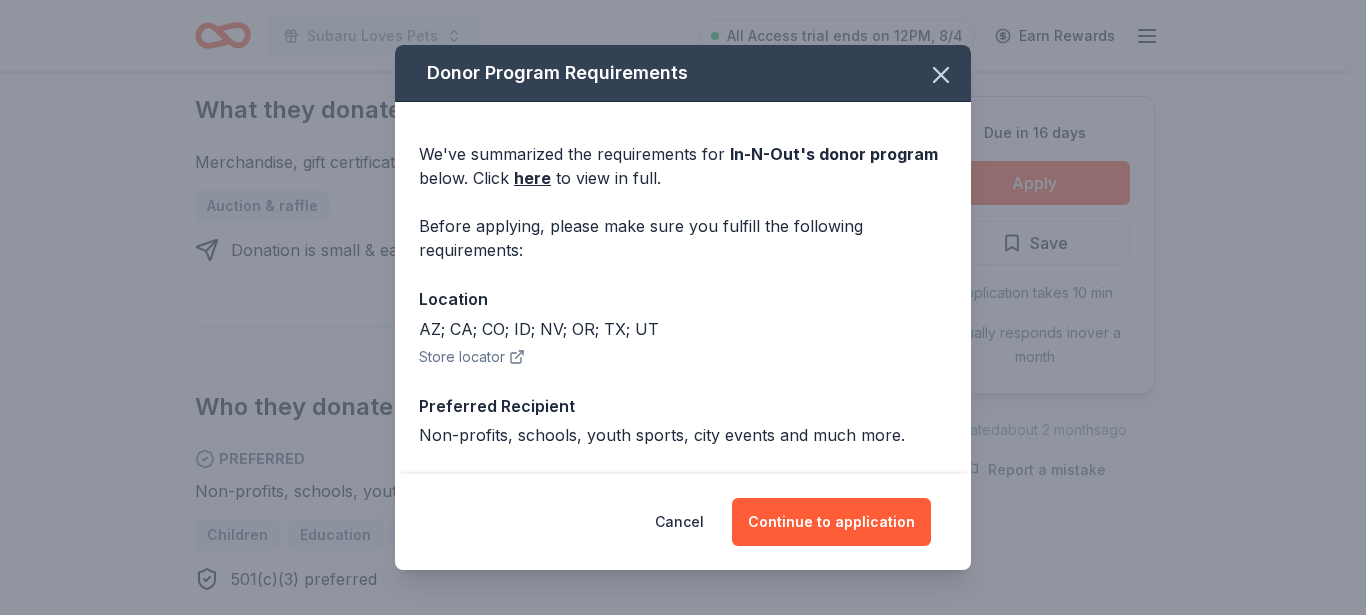 scroll, scrollTop: 158, scrollLeft: 0, axis: vertical 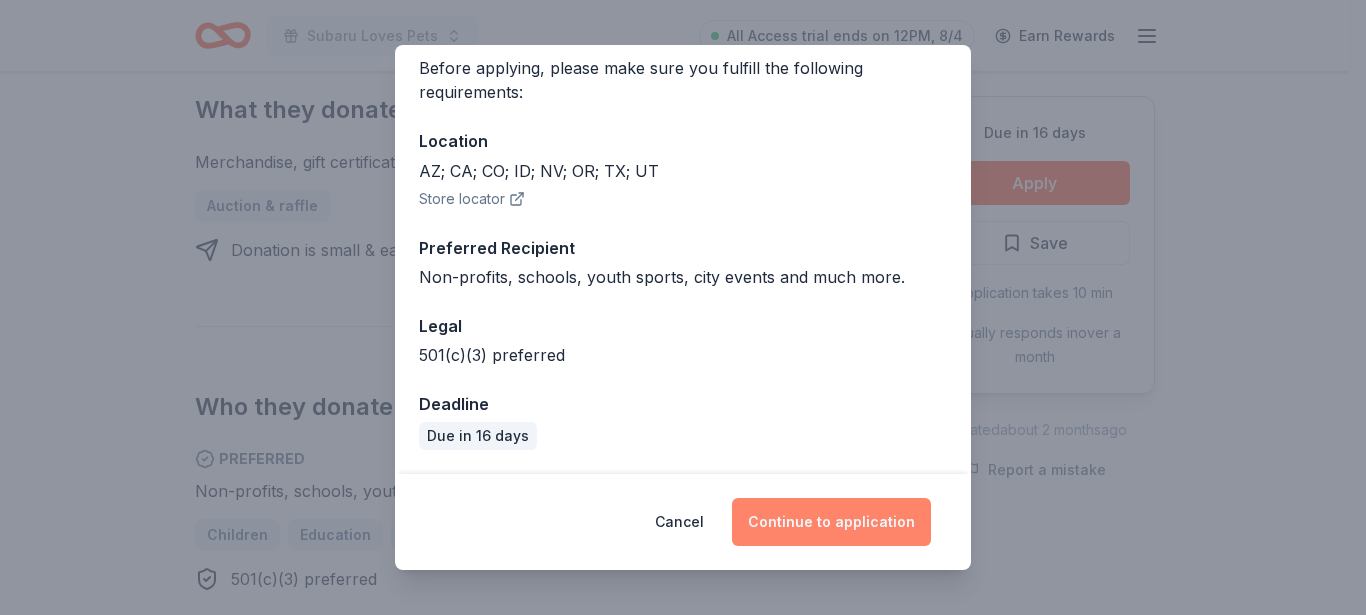 click on "Continue to application" at bounding box center [831, 522] 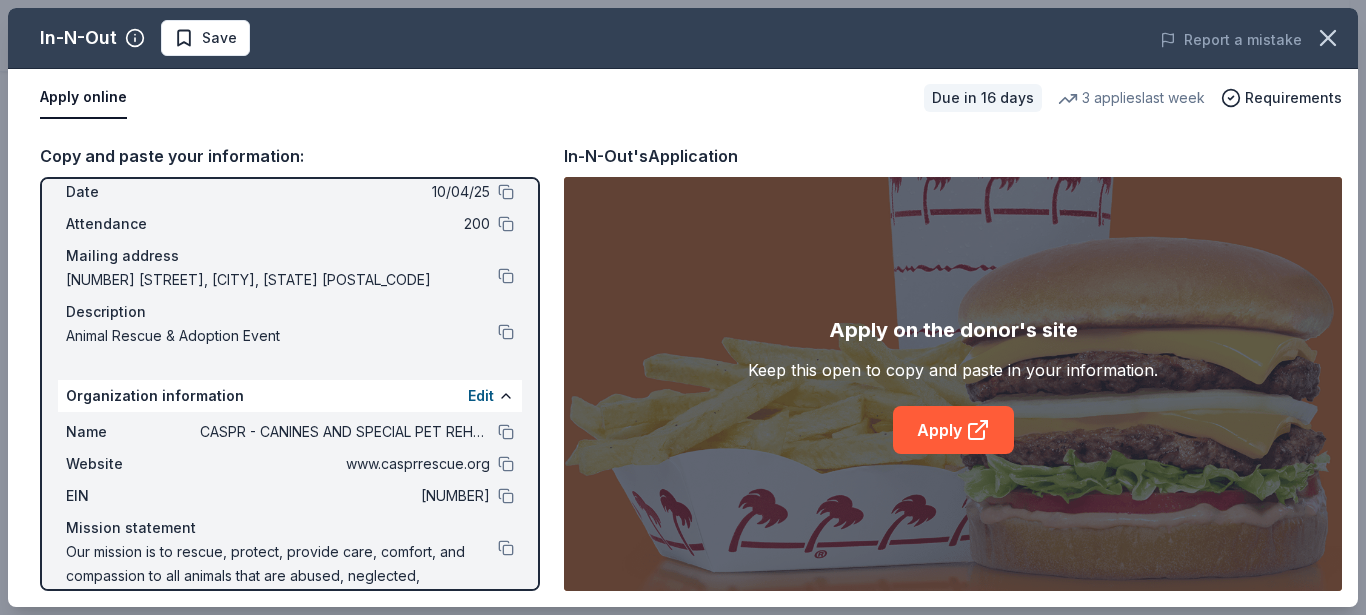 scroll, scrollTop: 134, scrollLeft: 0, axis: vertical 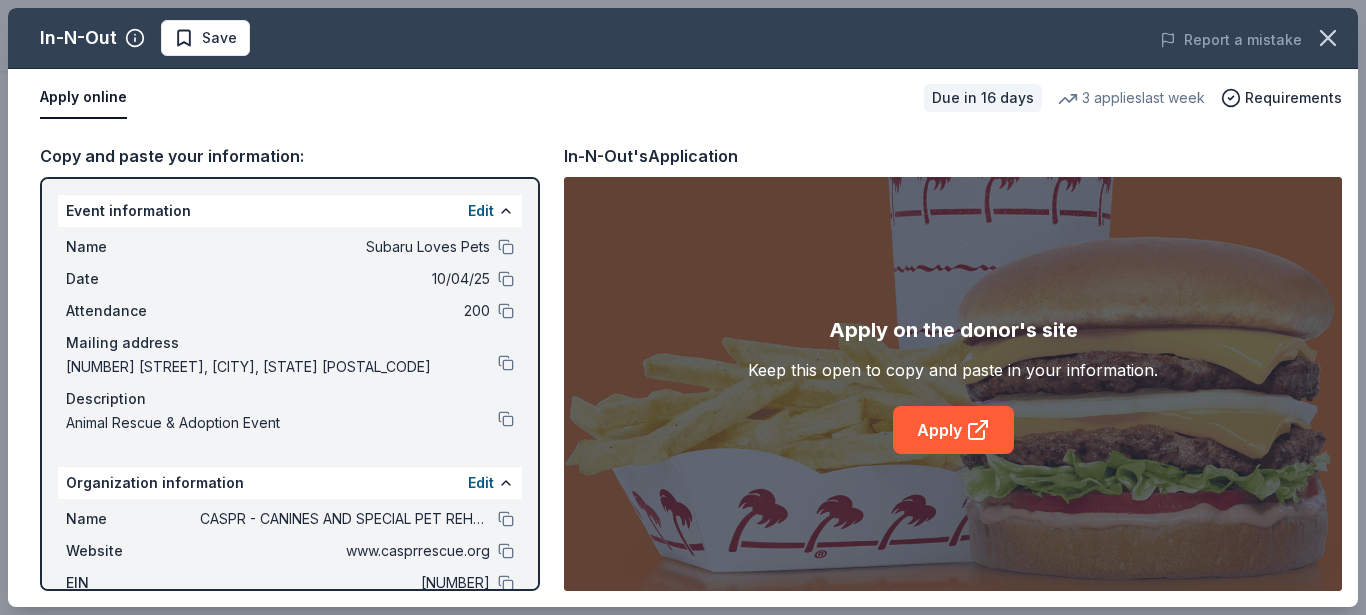 click on "Apply online" at bounding box center [83, 98] 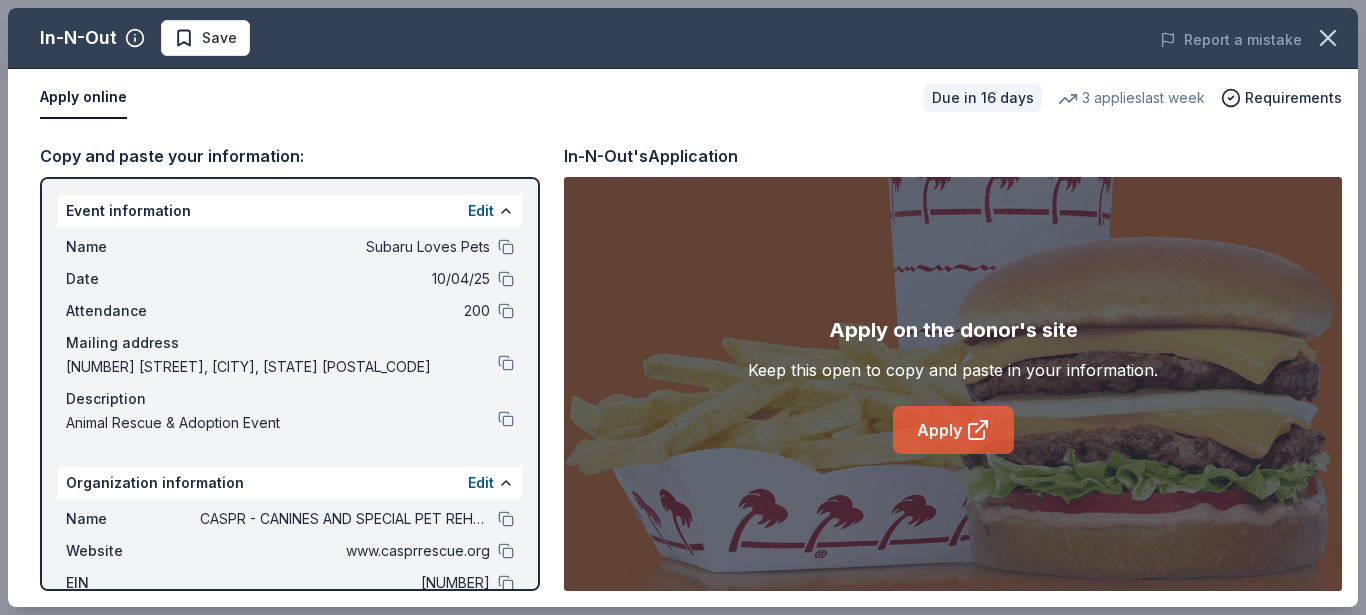 click on "Apply" at bounding box center (953, 430) 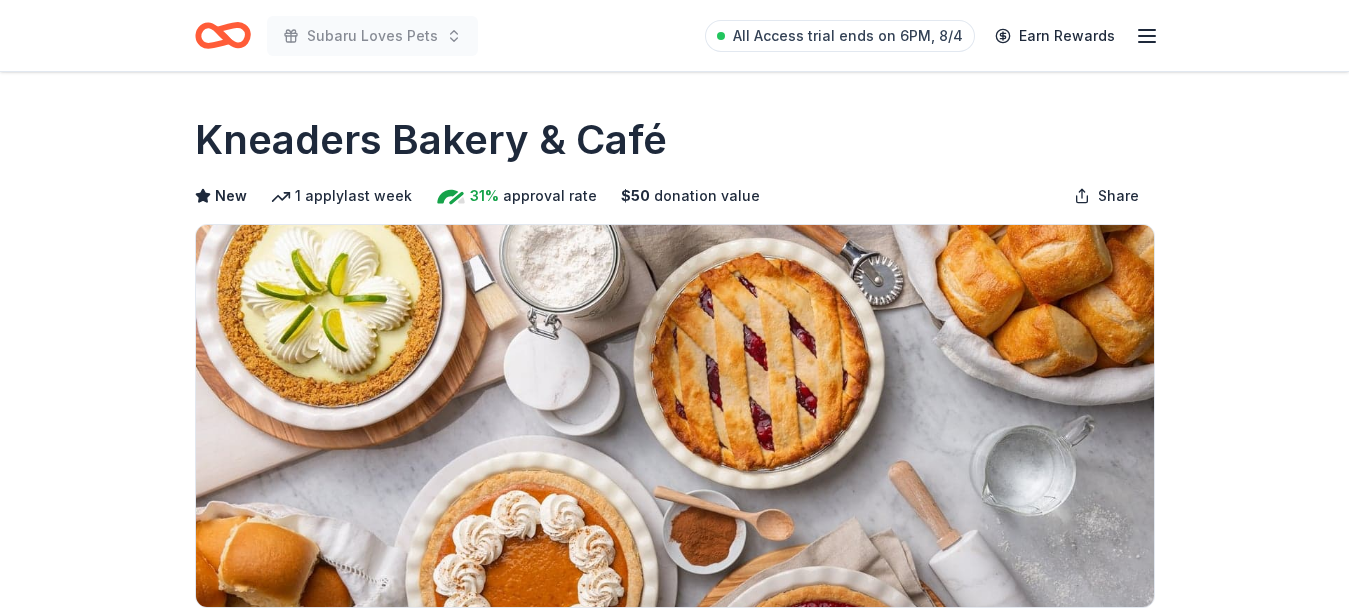 scroll, scrollTop: 0, scrollLeft: 0, axis: both 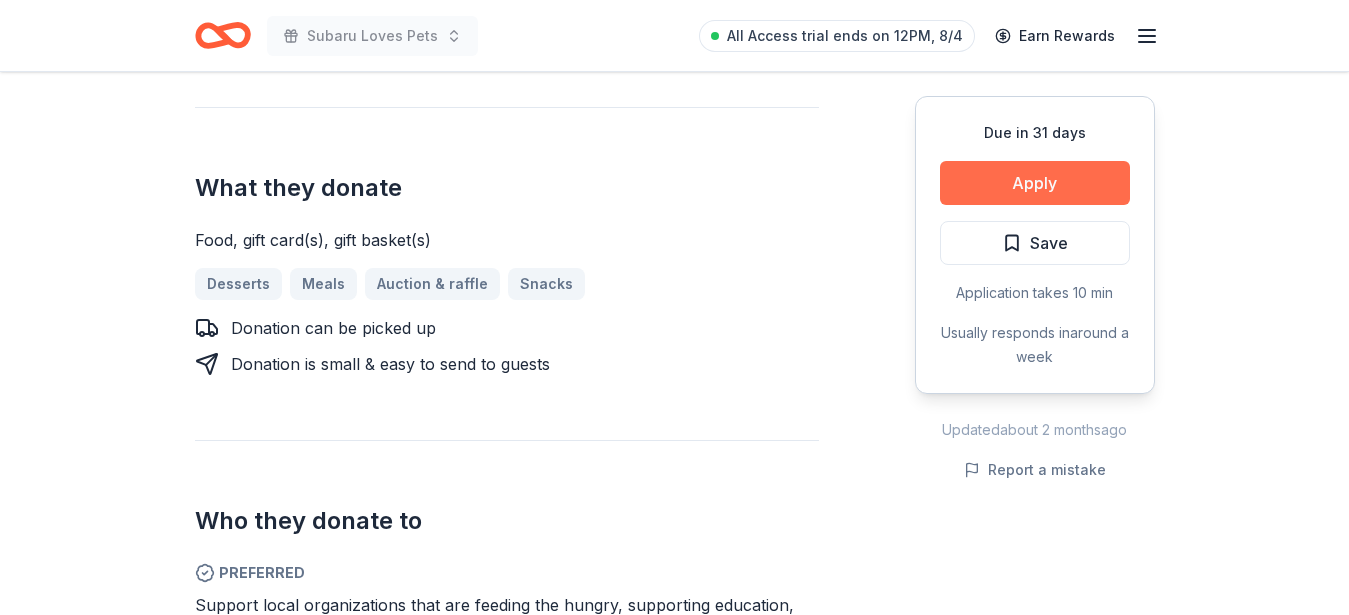 click on "Apply" at bounding box center (1035, 183) 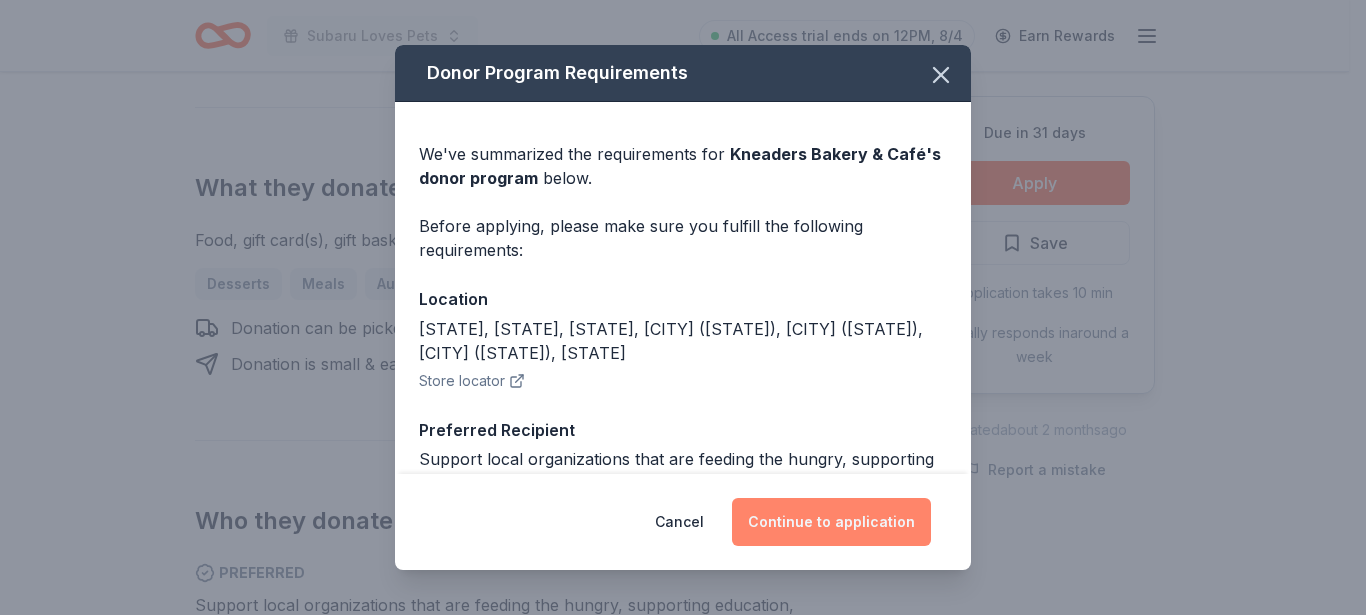 click on "Continue to application" at bounding box center (831, 522) 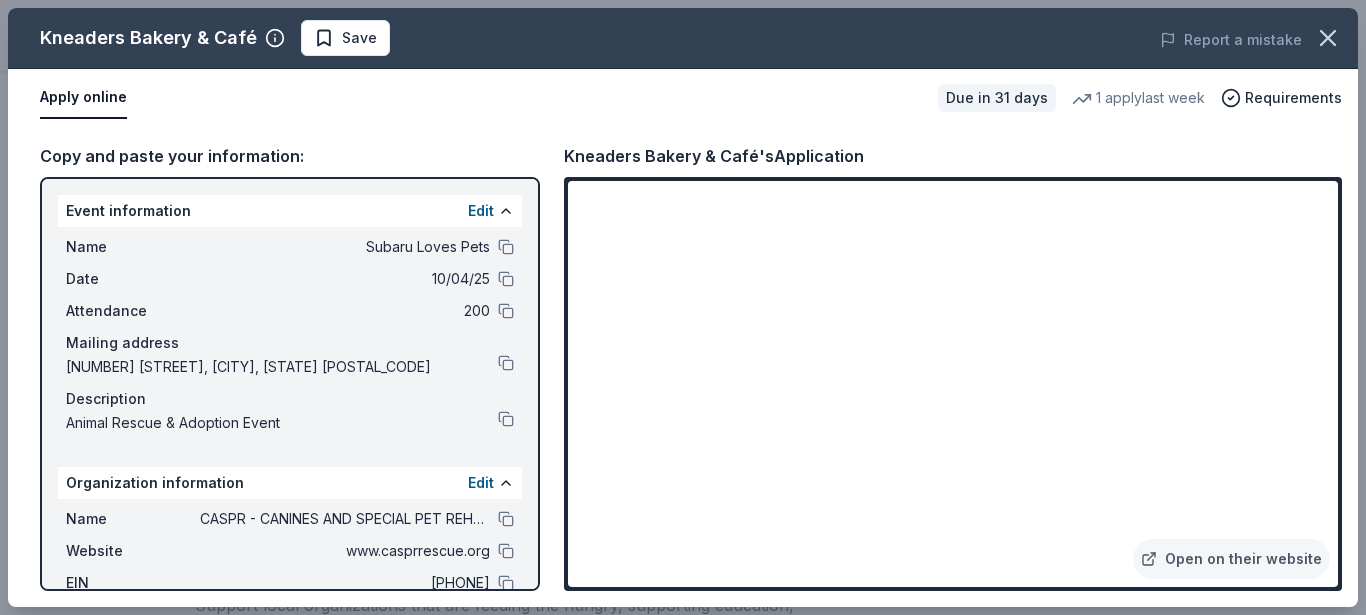click on "Copy and paste your information: Event information Edit Name Subaru Loves Pets  Date 10/04/25 Attendance 200 Mailing address 1655 North Golf View Way, Meridian, ID 83646 Description Animal Rescue & Adoption Event Organization information Edit Name CASPR - CANINES AND SPECIAL PET REHOMING Website www.casprrescue.org EIN 86-2513086 Mission statement Our mission is to rescue, protect, provide care, comfort, and compassion to all animals that are abused, neglected, abandoned, in crisis or distress.  We strive to be holistic in our approach to an animal’s care and well-being and believe it is our duty to provide education and resources in active partnership with the communities we serve. Kneaders Bakery & Café's  Application Open on their website" at bounding box center [683, 367] 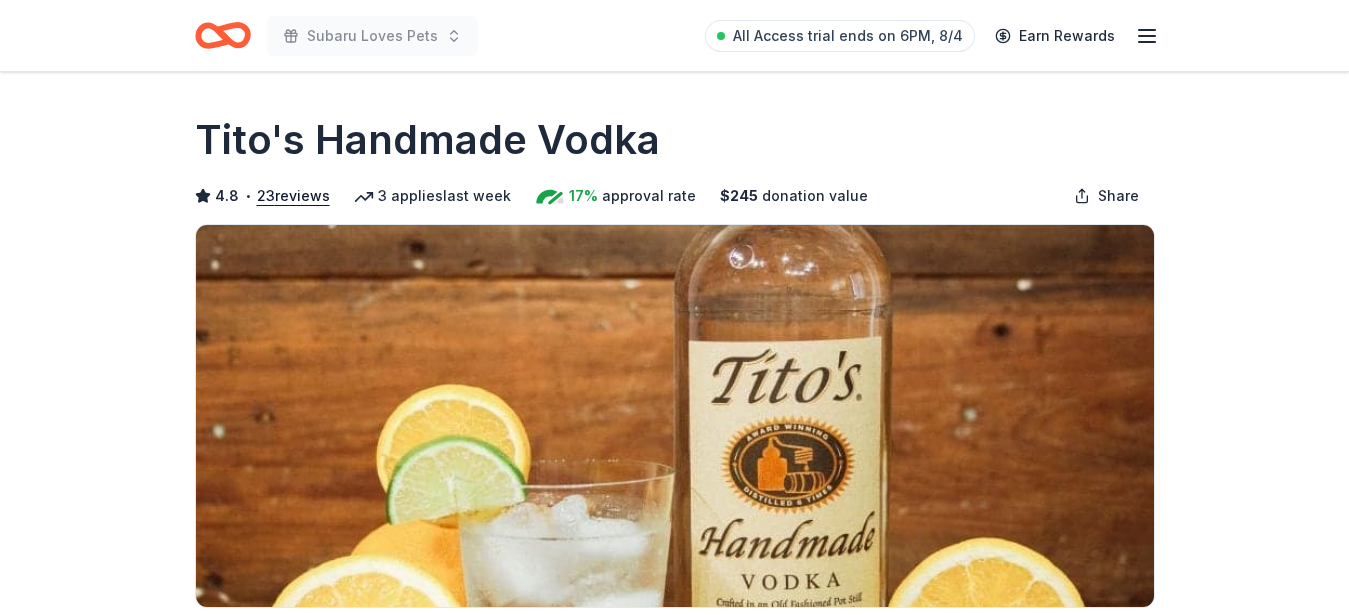 scroll, scrollTop: 0, scrollLeft: 0, axis: both 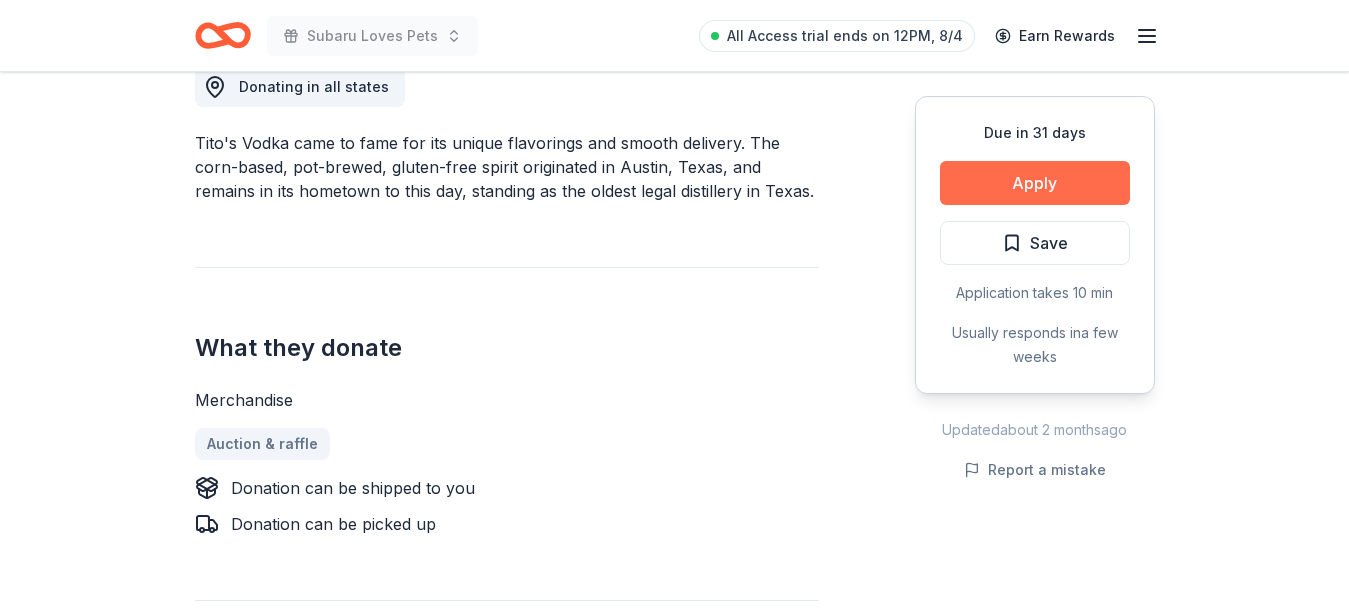 click on "Apply" at bounding box center [1035, 183] 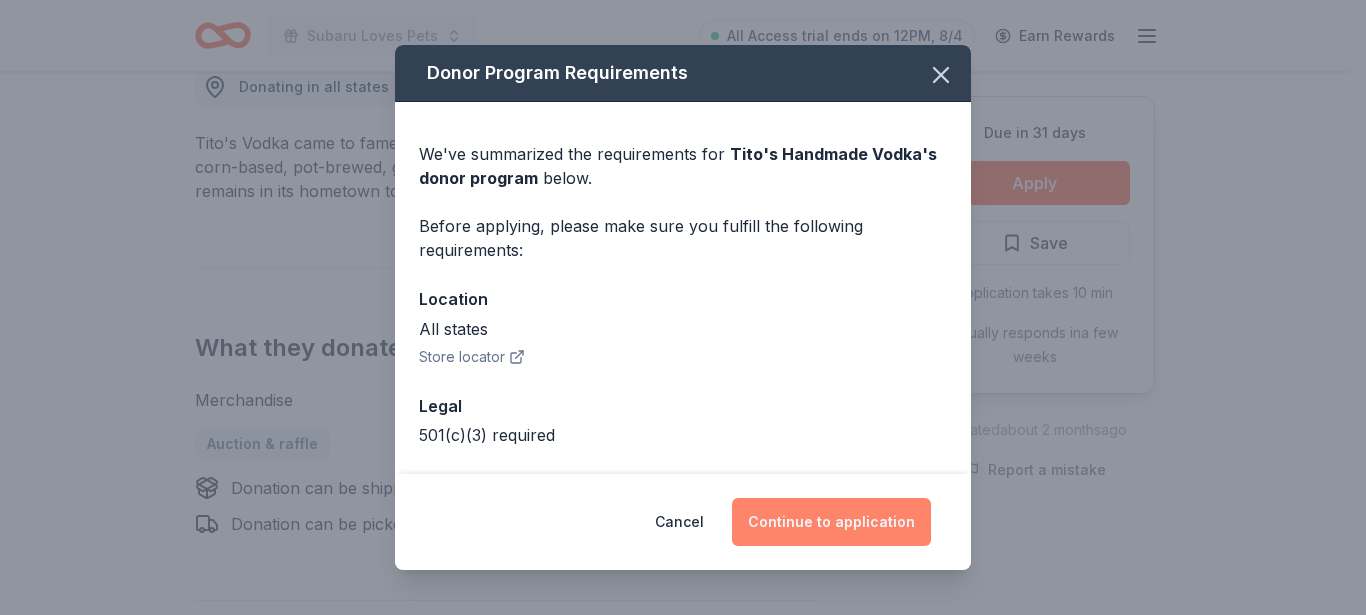 click on "Continue to application" at bounding box center (831, 522) 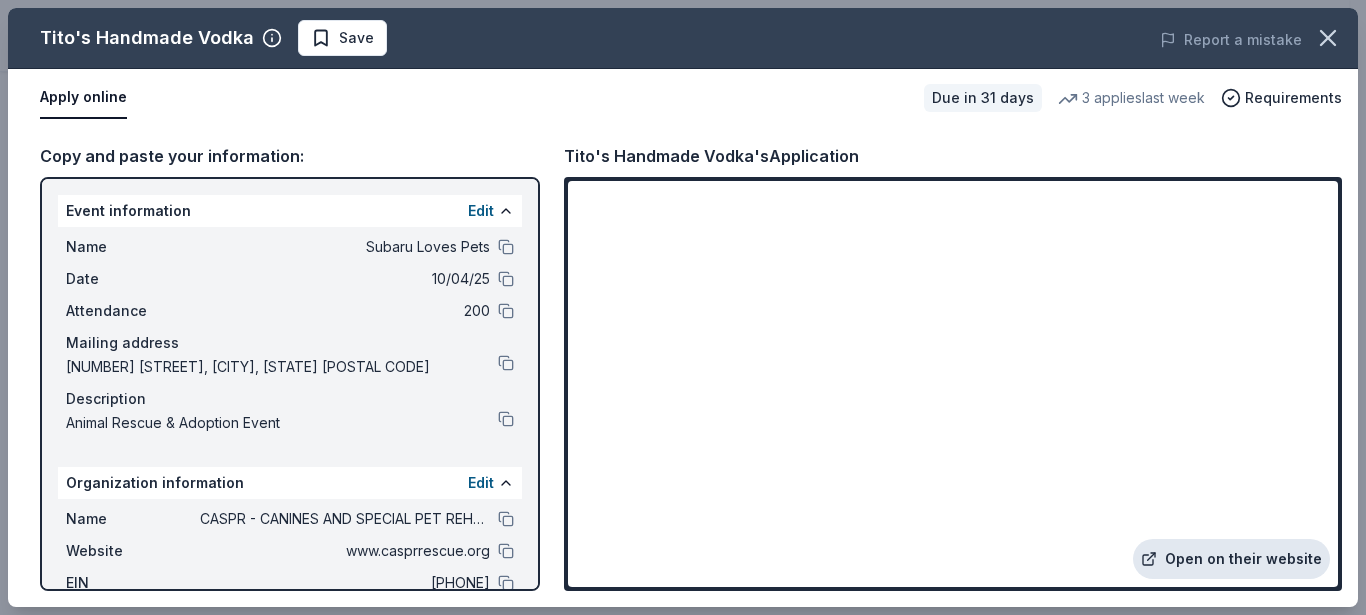 click on "Open on their website" at bounding box center [1231, 559] 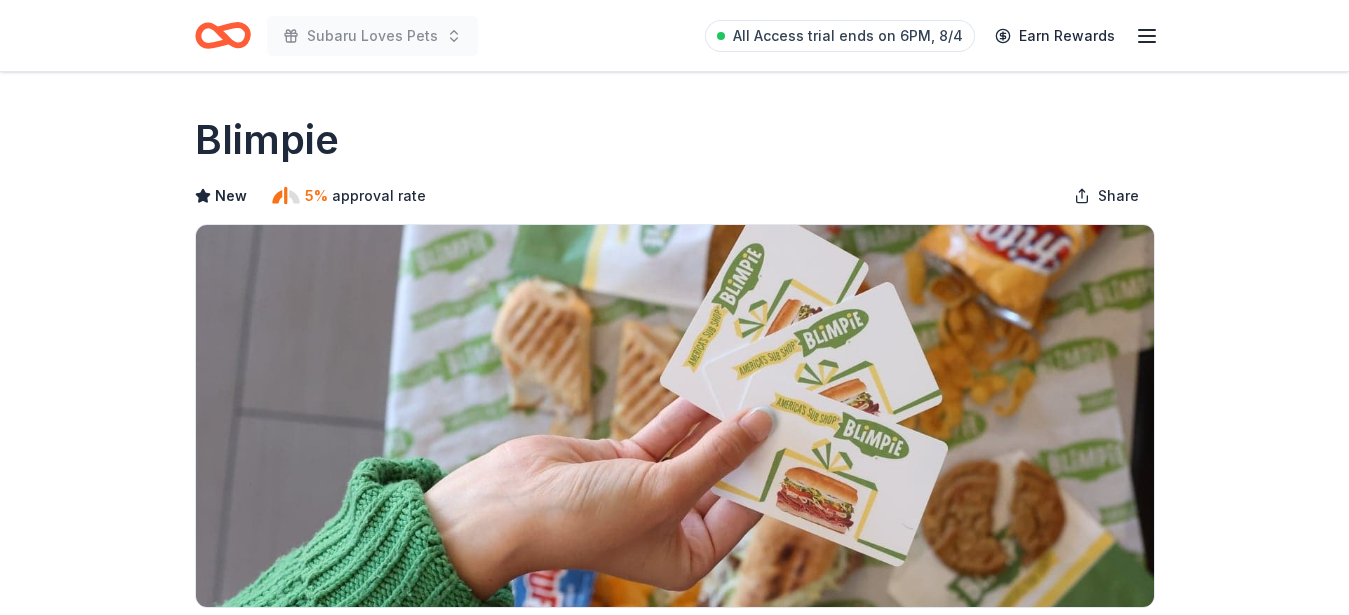 scroll, scrollTop: 0, scrollLeft: 0, axis: both 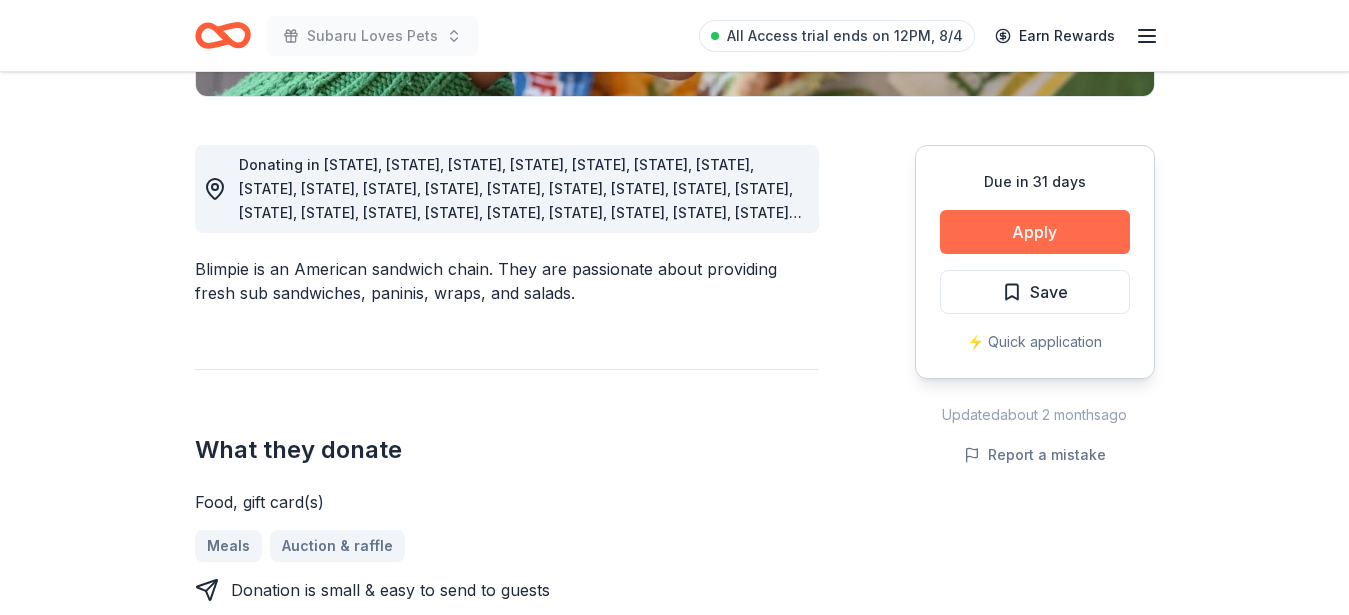 click on "Apply" at bounding box center [1035, 232] 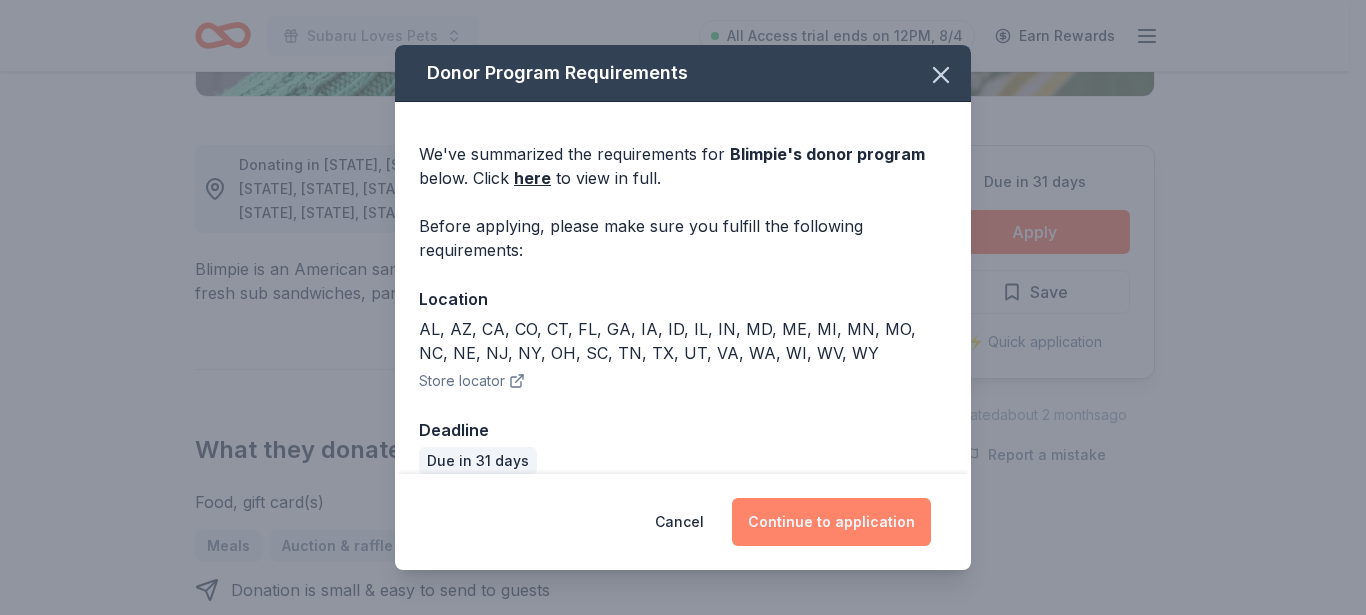 click on "Continue to application" at bounding box center [831, 522] 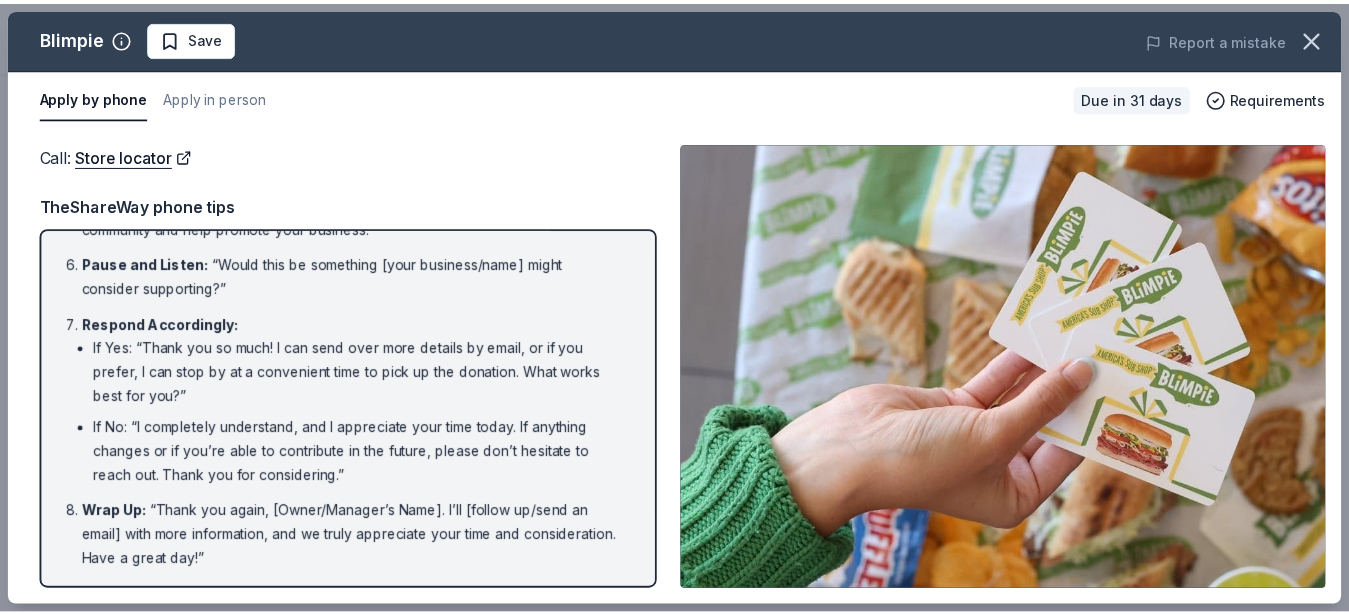 scroll, scrollTop: 0, scrollLeft: 0, axis: both 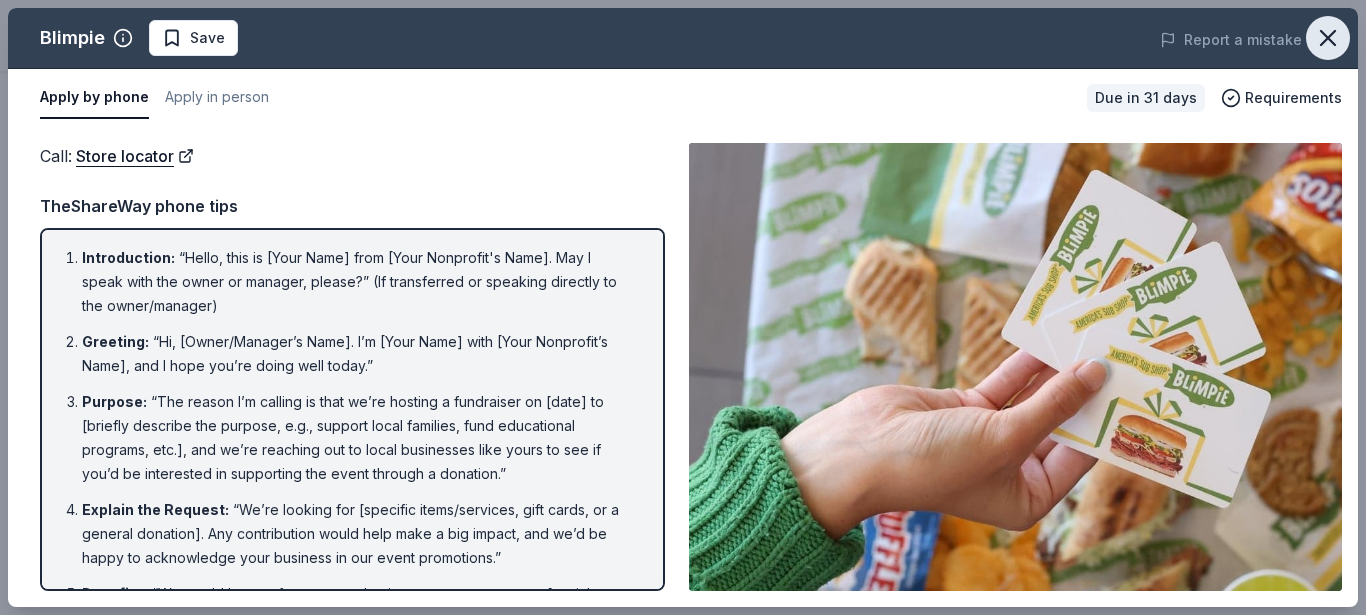 click 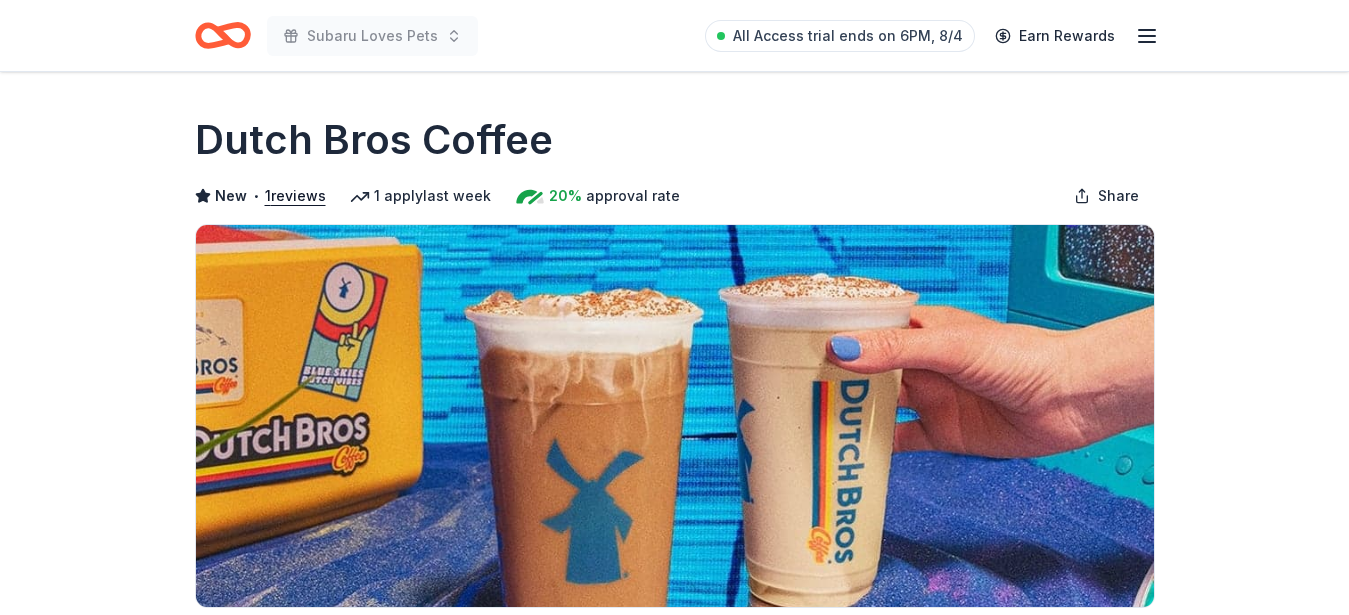 scroll, scrollTop: 0, scrollLeft: 0, axis: both 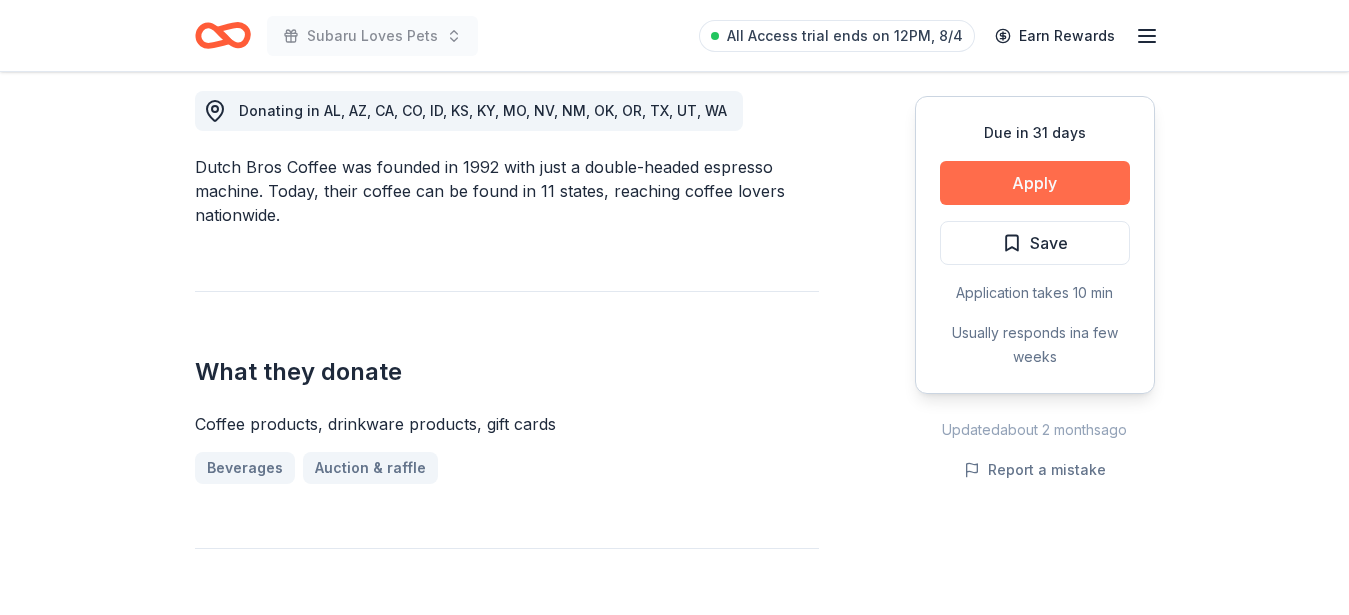 click on "Apply" at bounding box center (1035, 183) 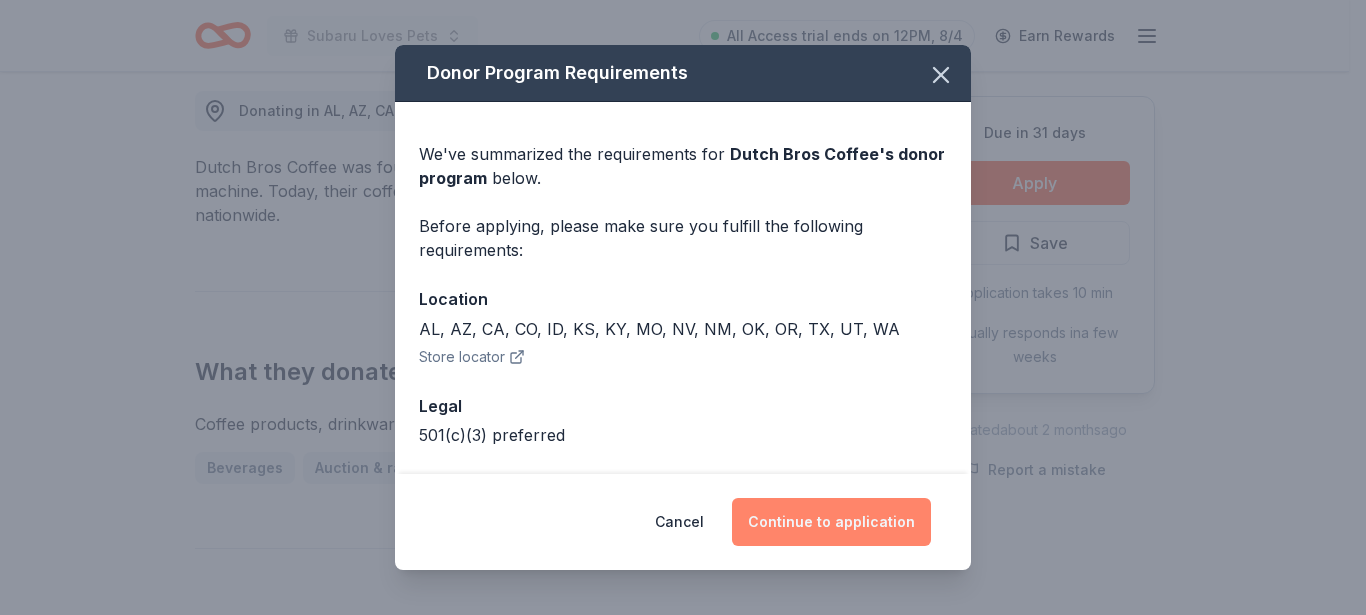 click on "Continue to application" at bounding box center [831, 522] 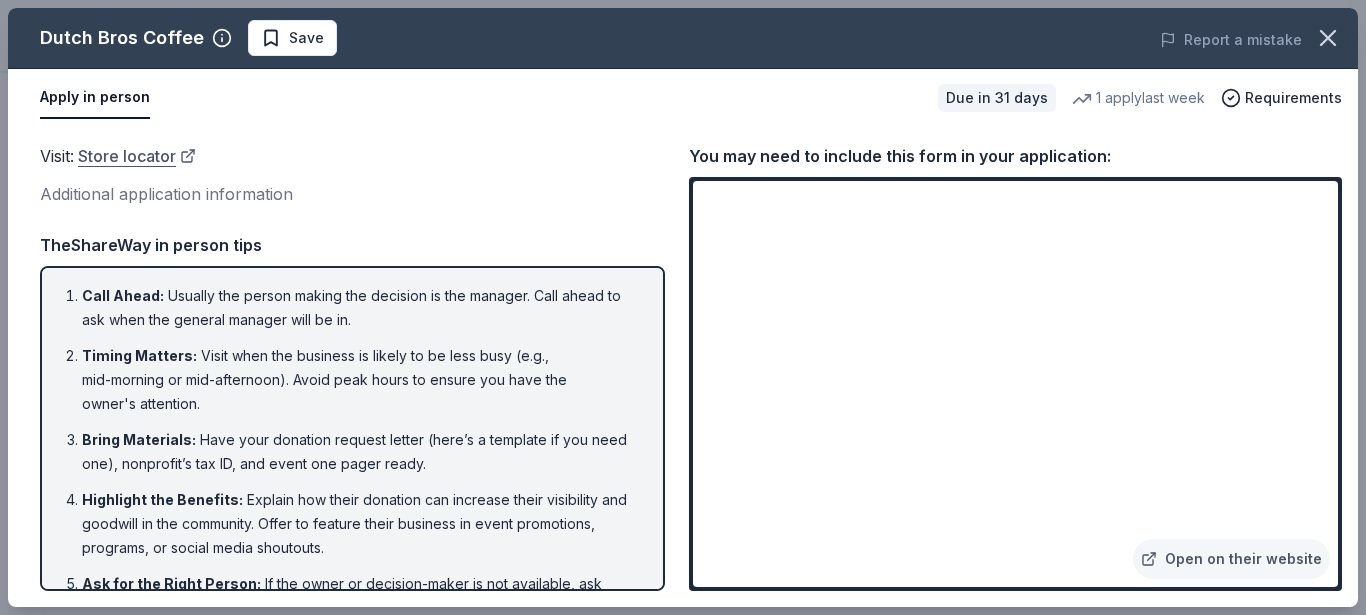 click on "Store locator" at bounding box center (137, 156) 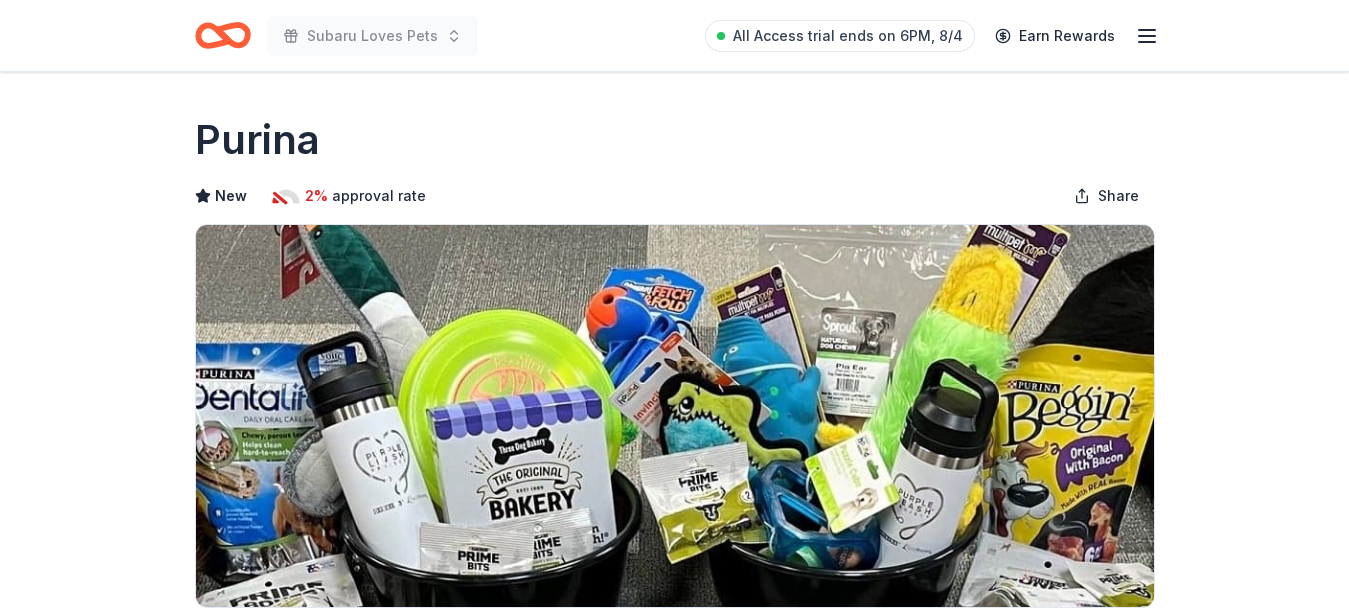 scroll, scrollTop: 0, scrollLeft: 0, axis: both 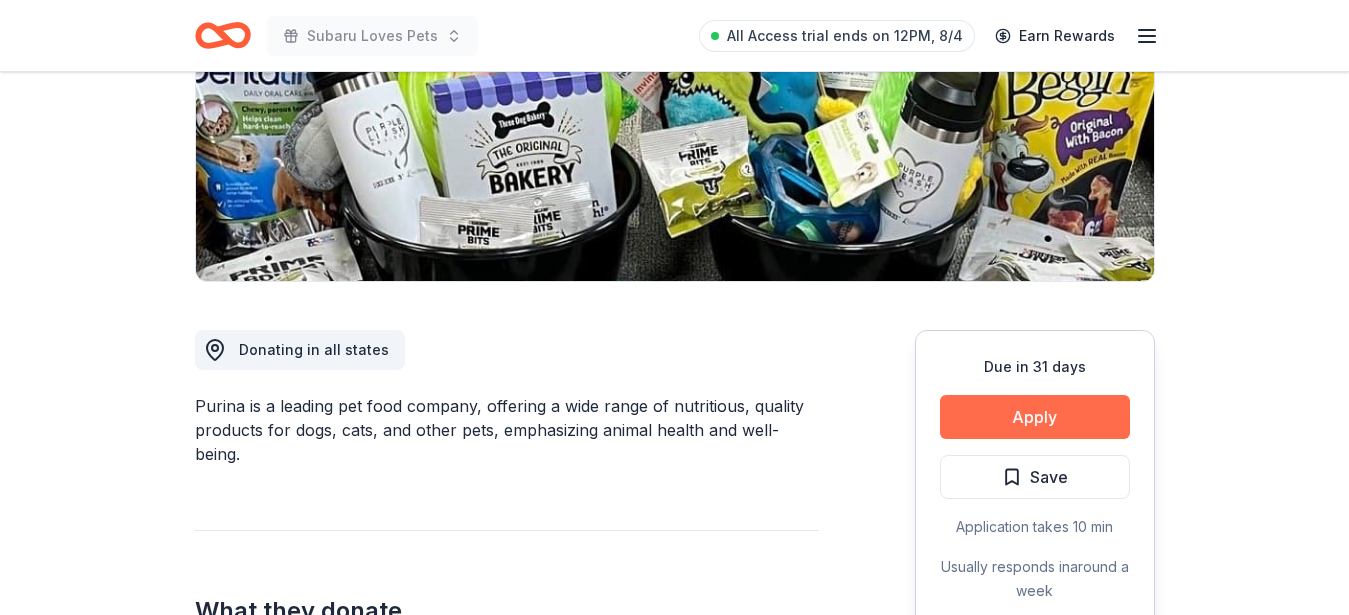 click on "Apply" at bounding box center (1035, 417) 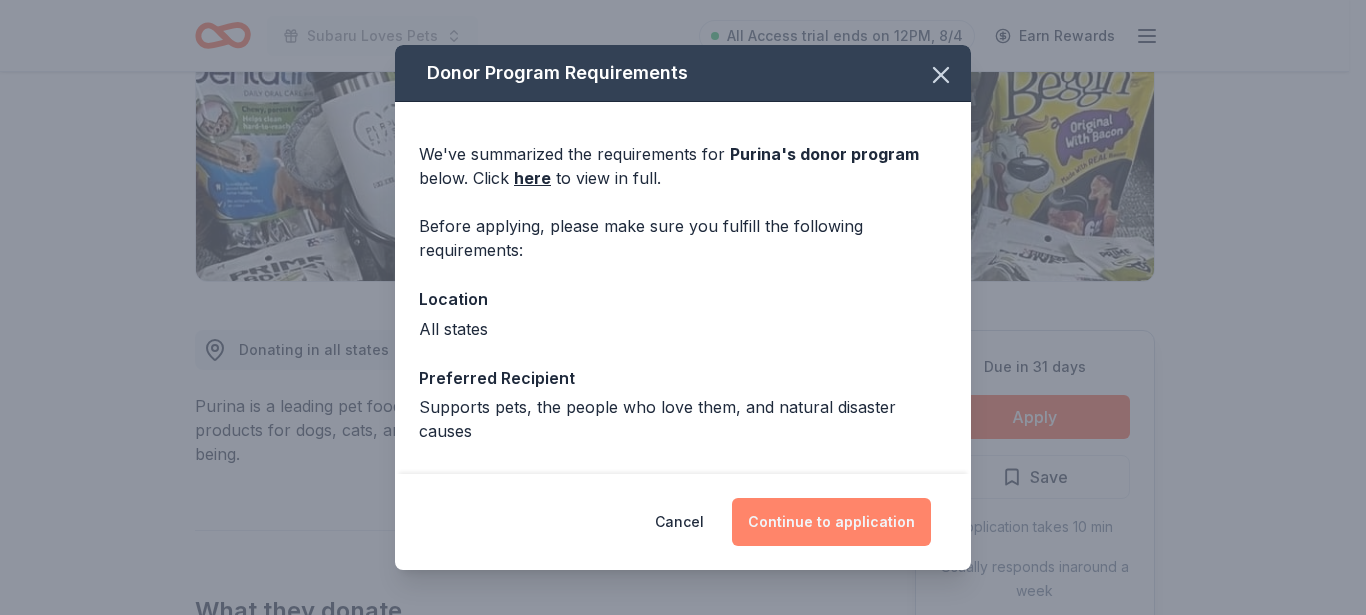 click on "Continue to application" at bounding box center (831, 522) 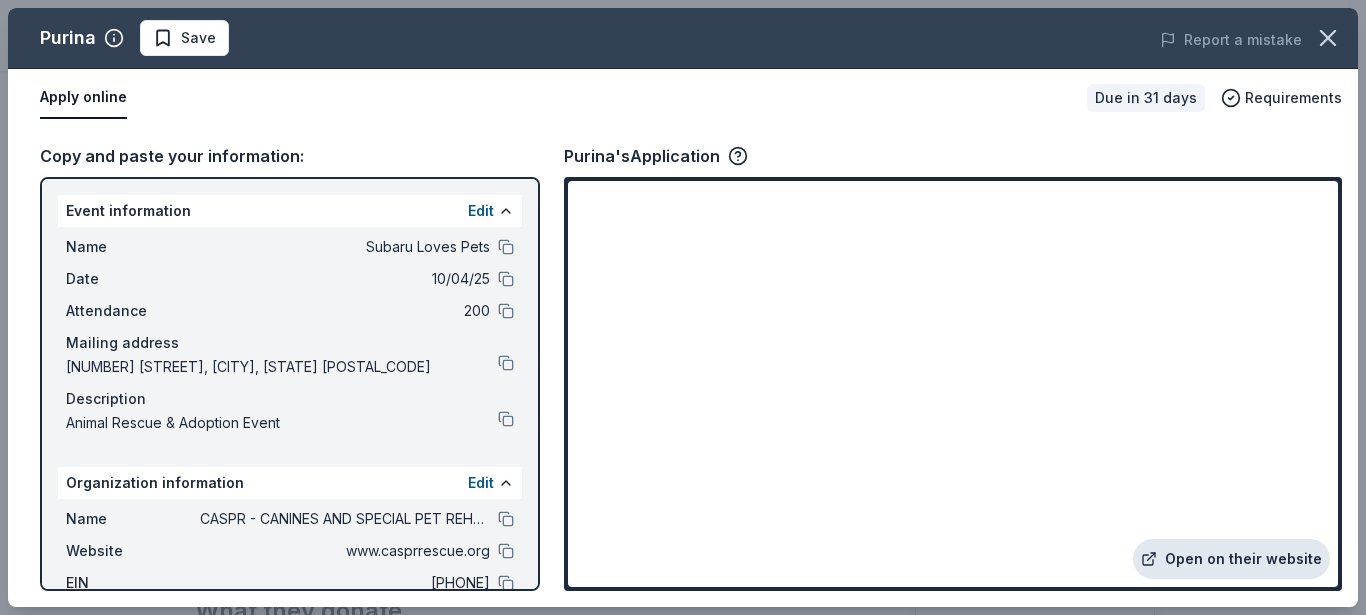 click on "Open on their website" at bounding box center [1231, 559] 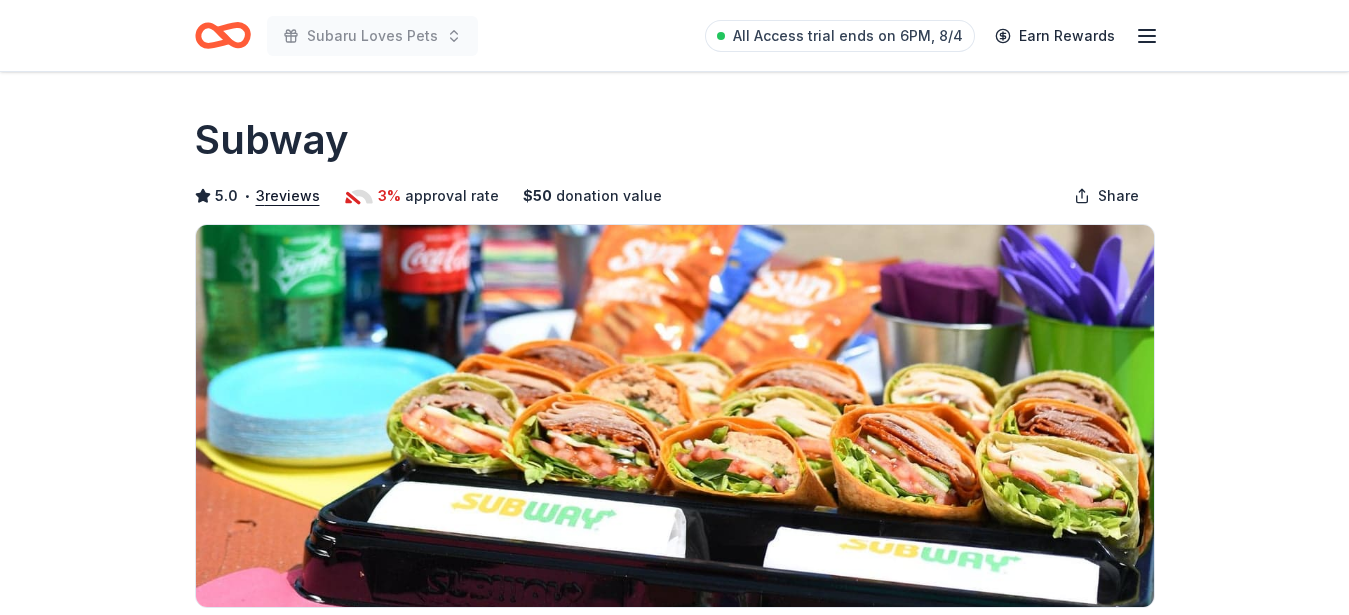 scroll, scrollTop: 0, scrollLeft: 0, axis: both 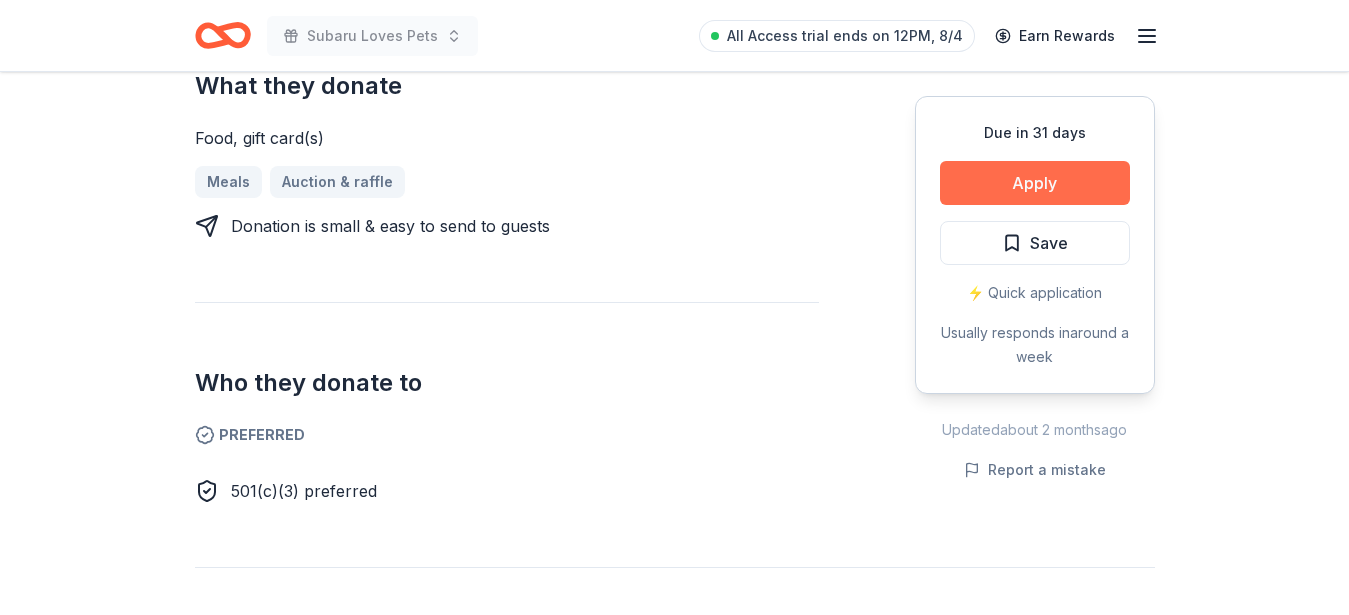 click on "Apply" at bounding box center (1035, 183) 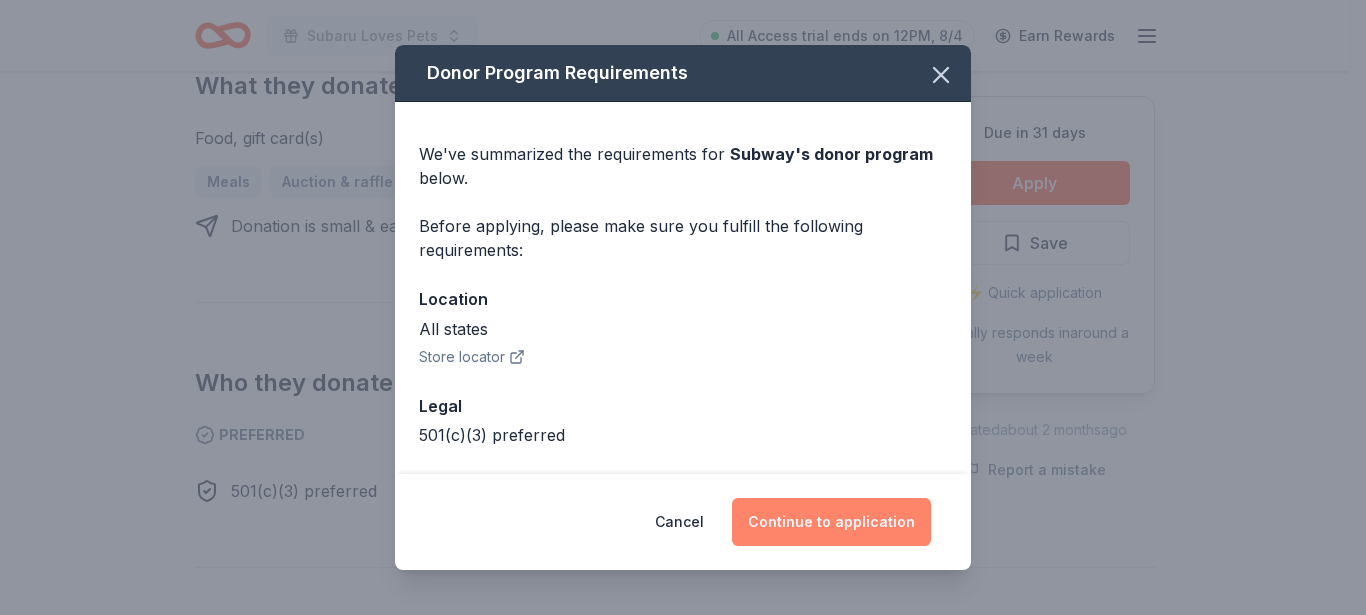 click on "Continue to application" at bounding box center [831, 522] 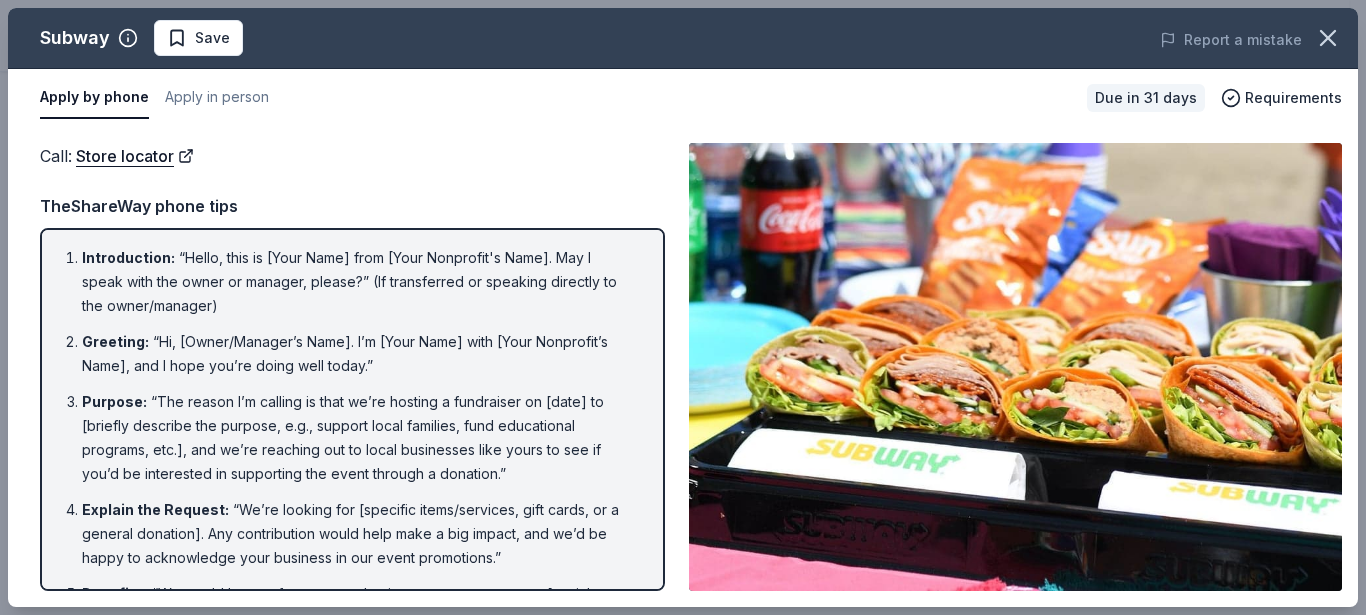 click at bounding box center (1015, 367) 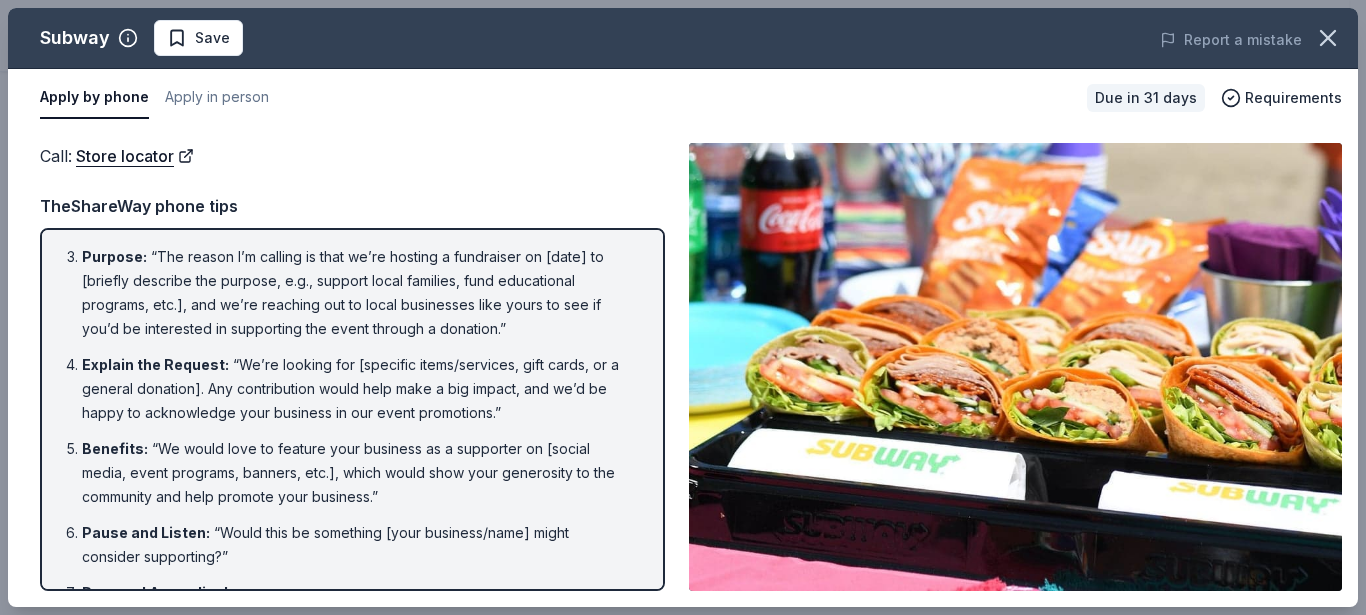 scroll, scrollTop: 147, scrollLeft: 0, axis: vertical 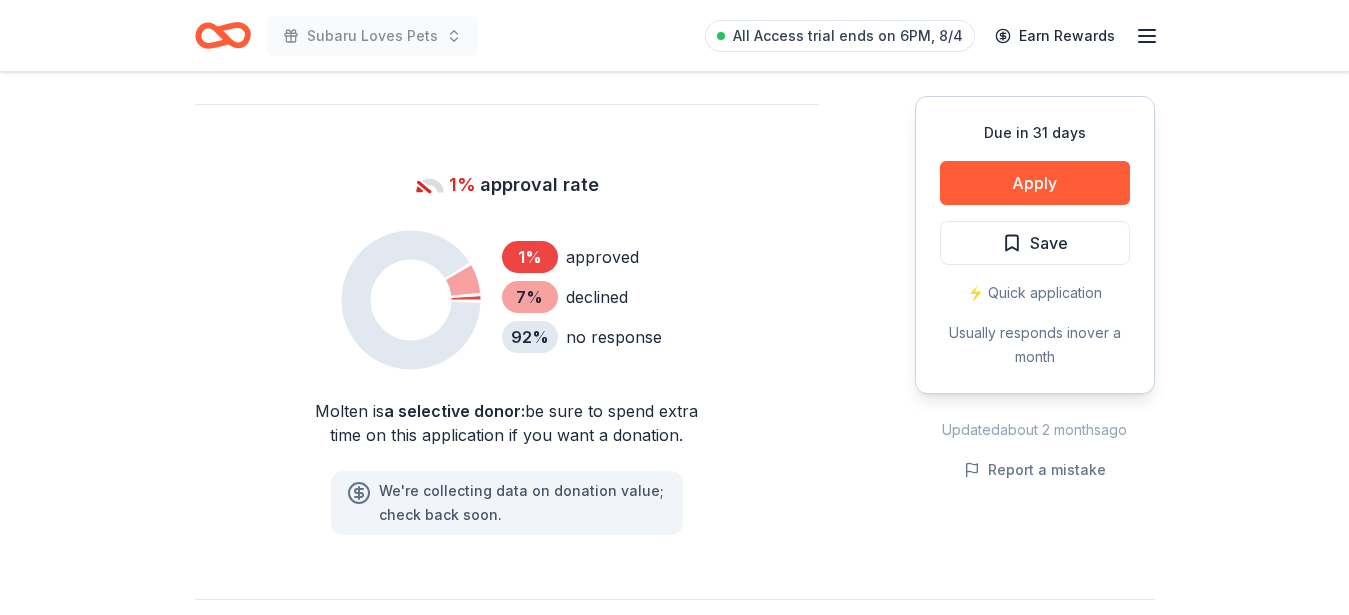 click 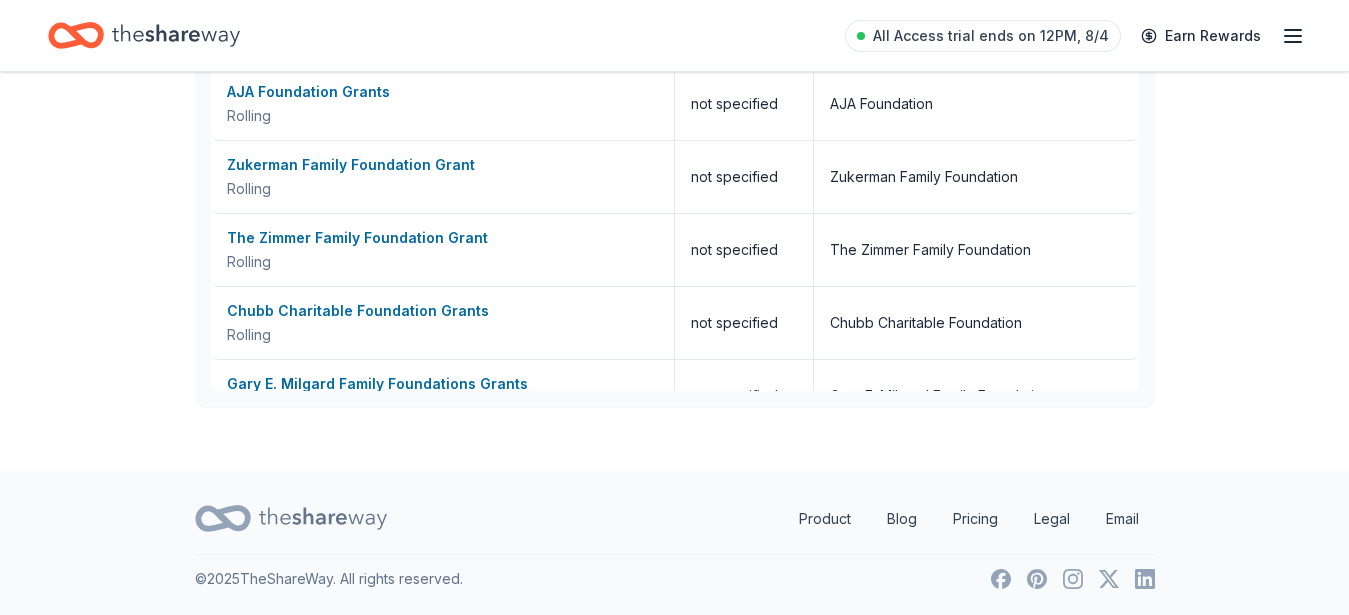 scroll, scrollTop: 0, scrollLeft: 0, axis: both 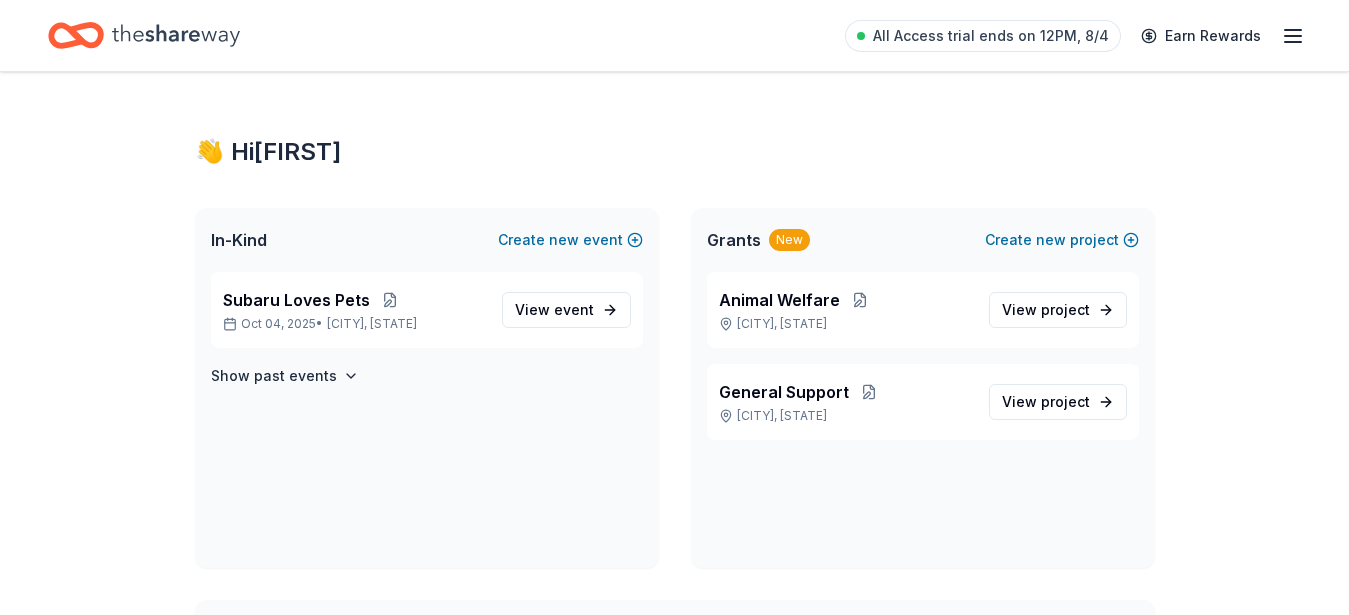 click on "In-Kind" at bounding box center (239, 240) 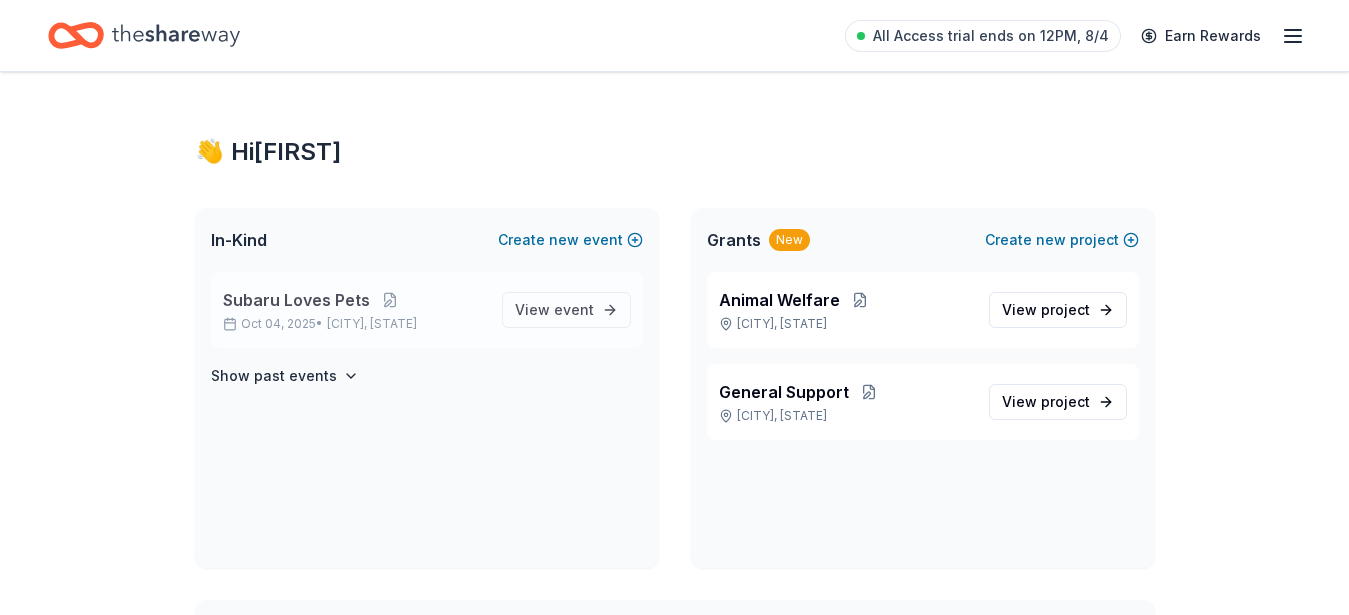 click on "Subaru Loves Pets" at bounding box center (296, 300) 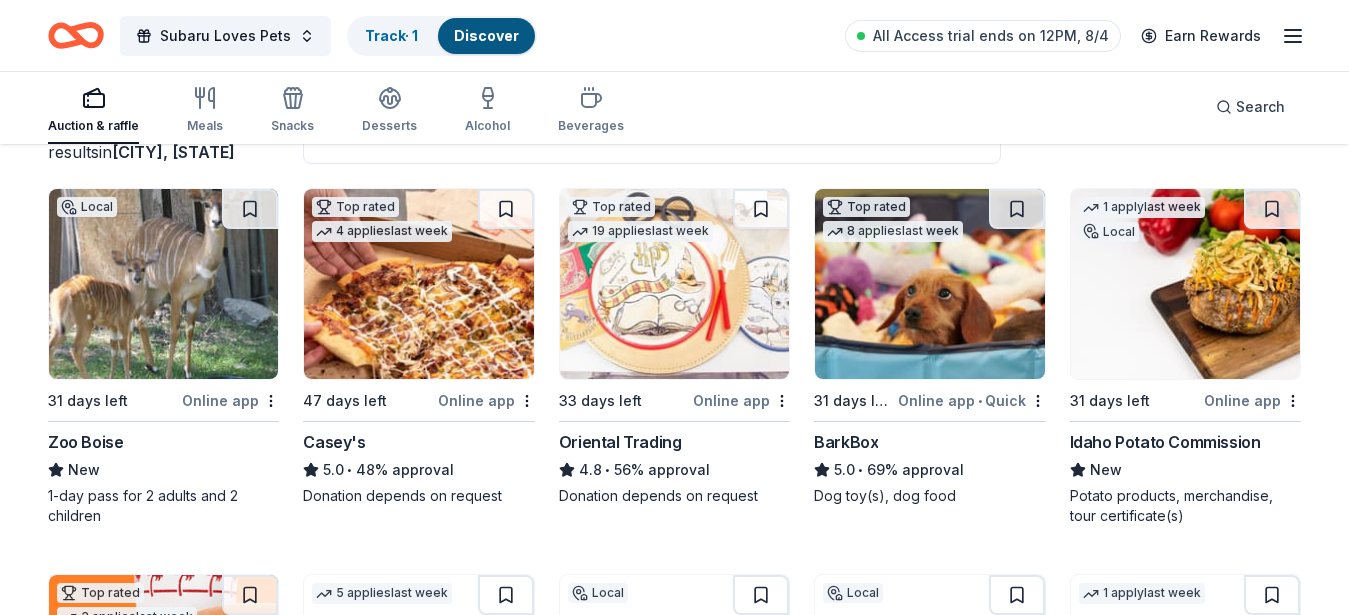 scroll, scrollTop: 190, scrollLeft: 0, axis: vertical 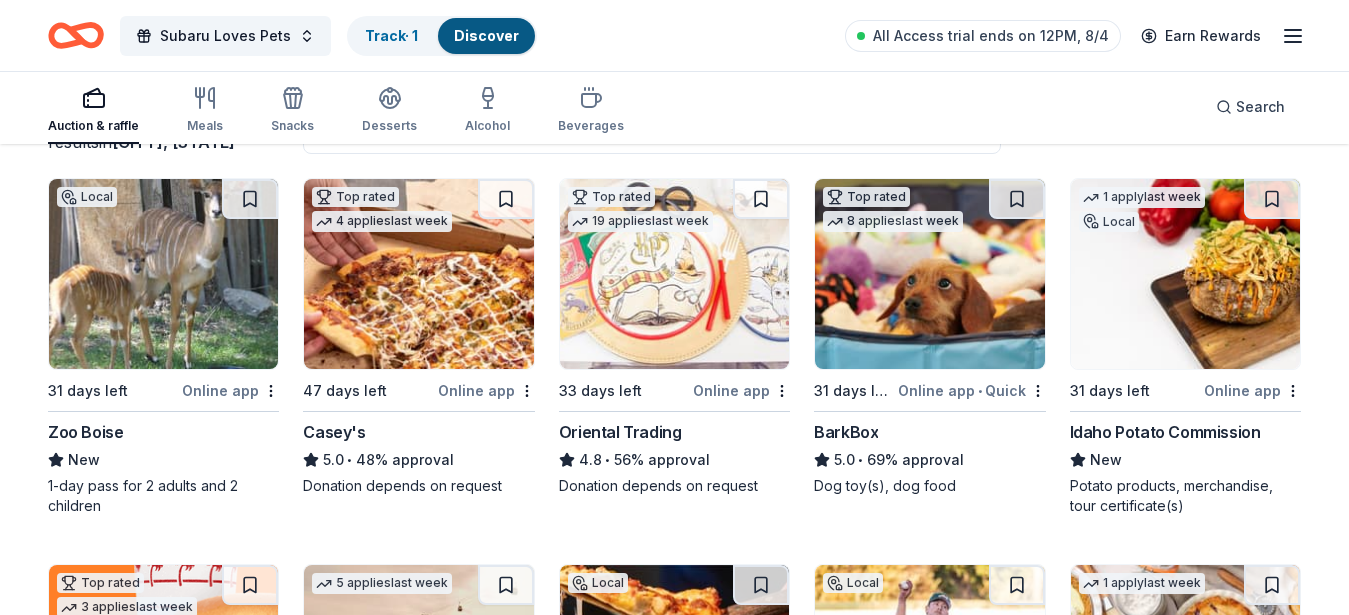 drag, startPoint x: 1362, startPoint y: 189, endPoint x: 1342, endPoint y: 213, distance: 31.241 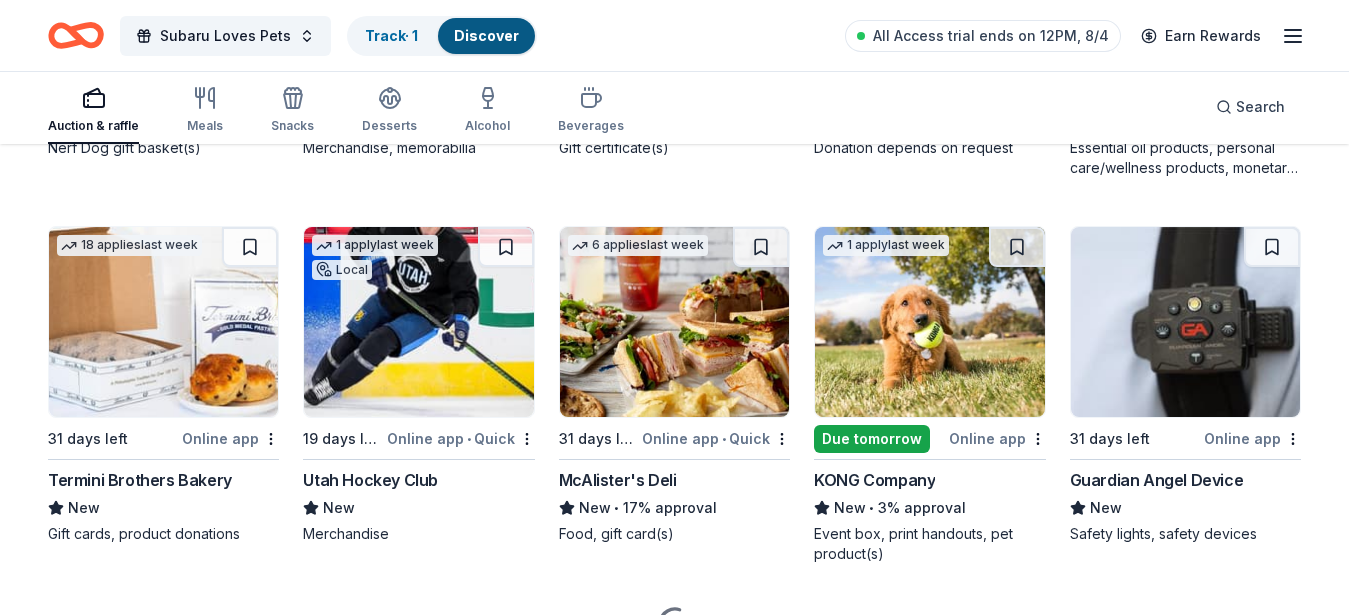 scroll, scrollTop: 1409, scrollLeft: 0, axis: vertical 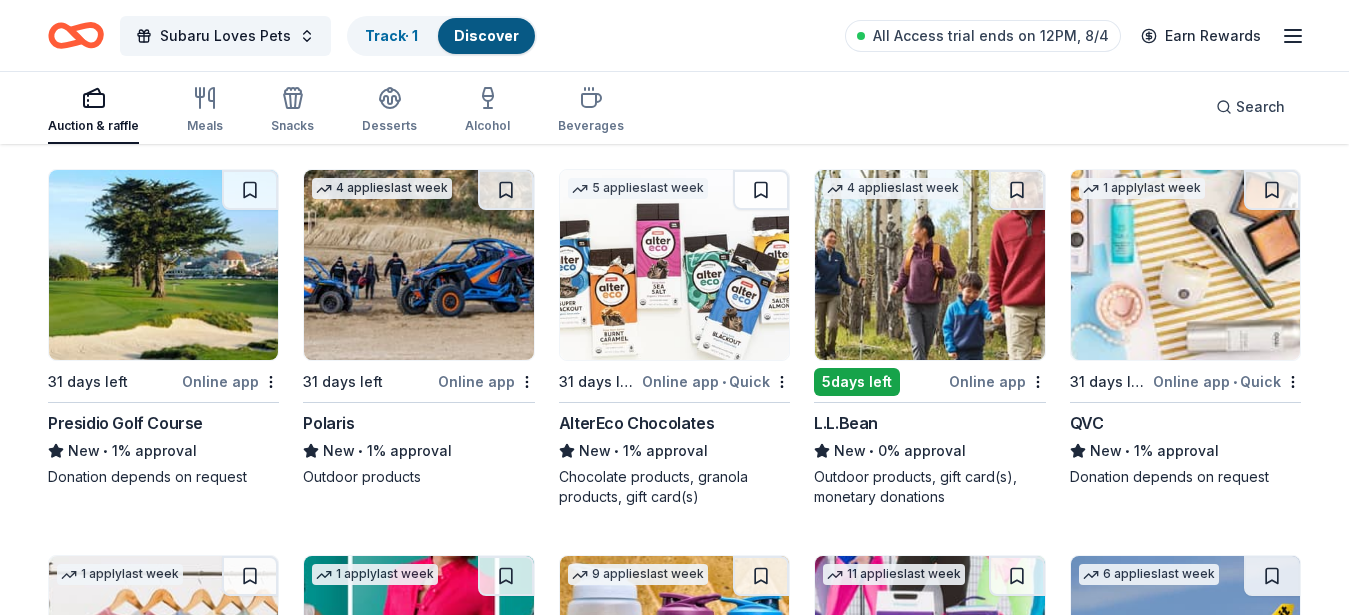 click on "QVC" at bounding box center [1185, 423] 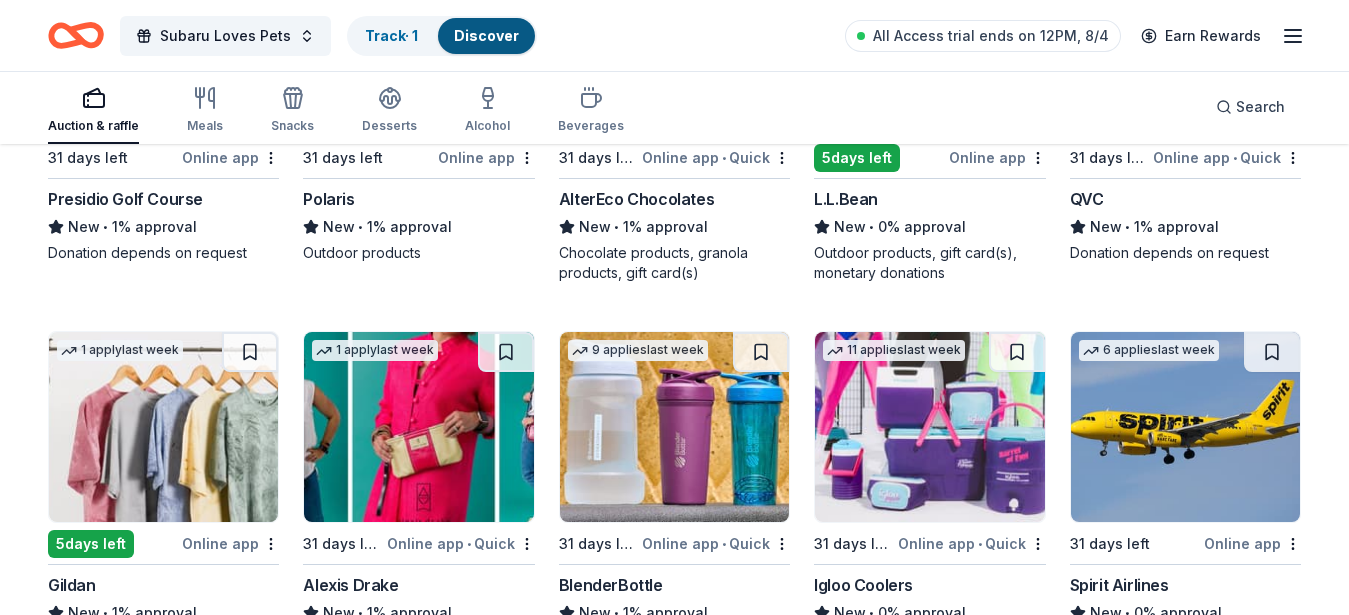 scroll, scrollTop: 9295, scrollLeft: 0, axis: vertical 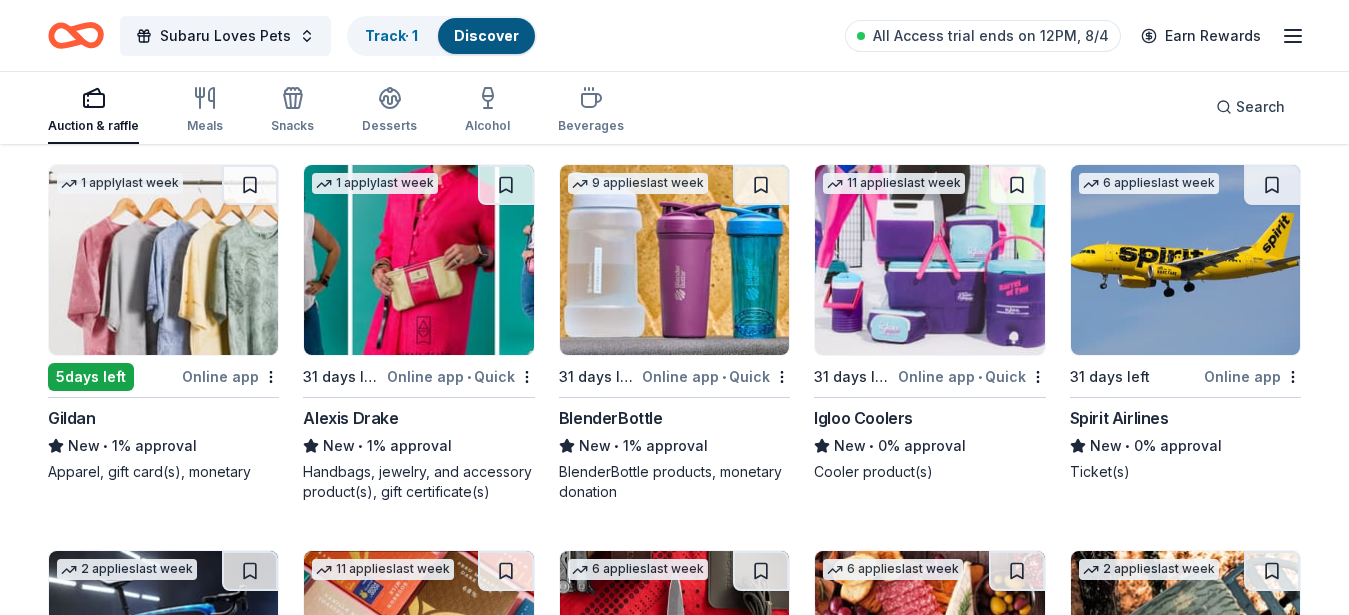 click on "Igloo Coolers" at bounding box center (863, 418) 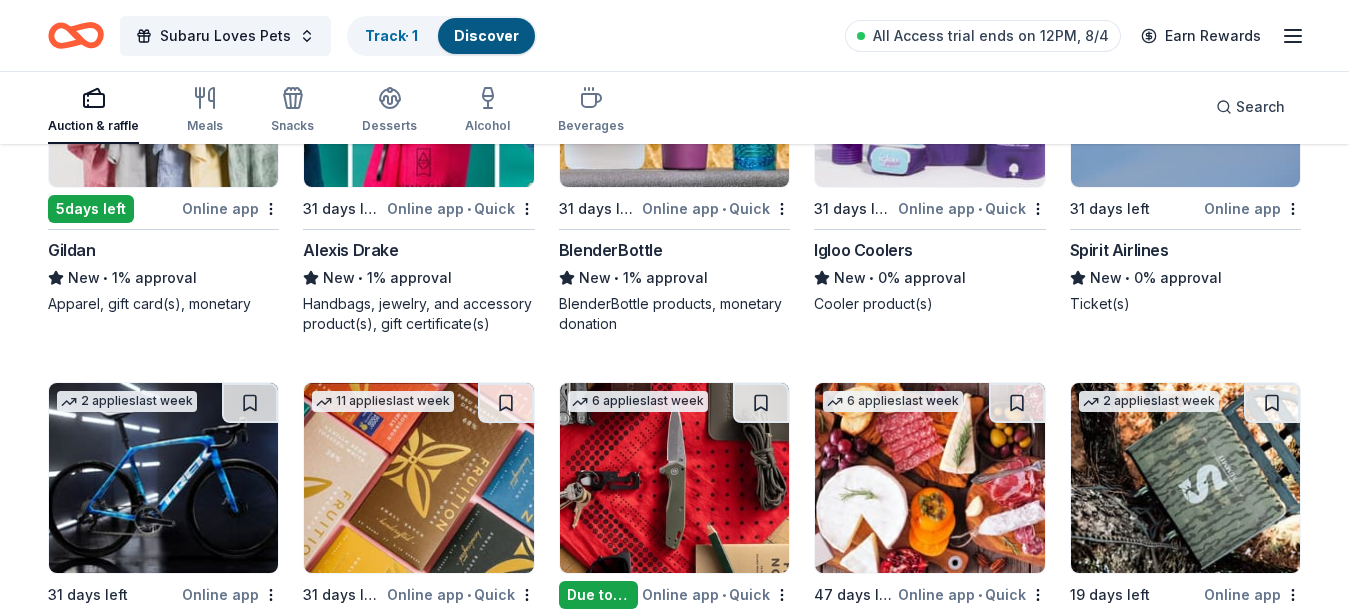 scroll, scrollTop: 9618, scrollLeft: 0, axis: vertical 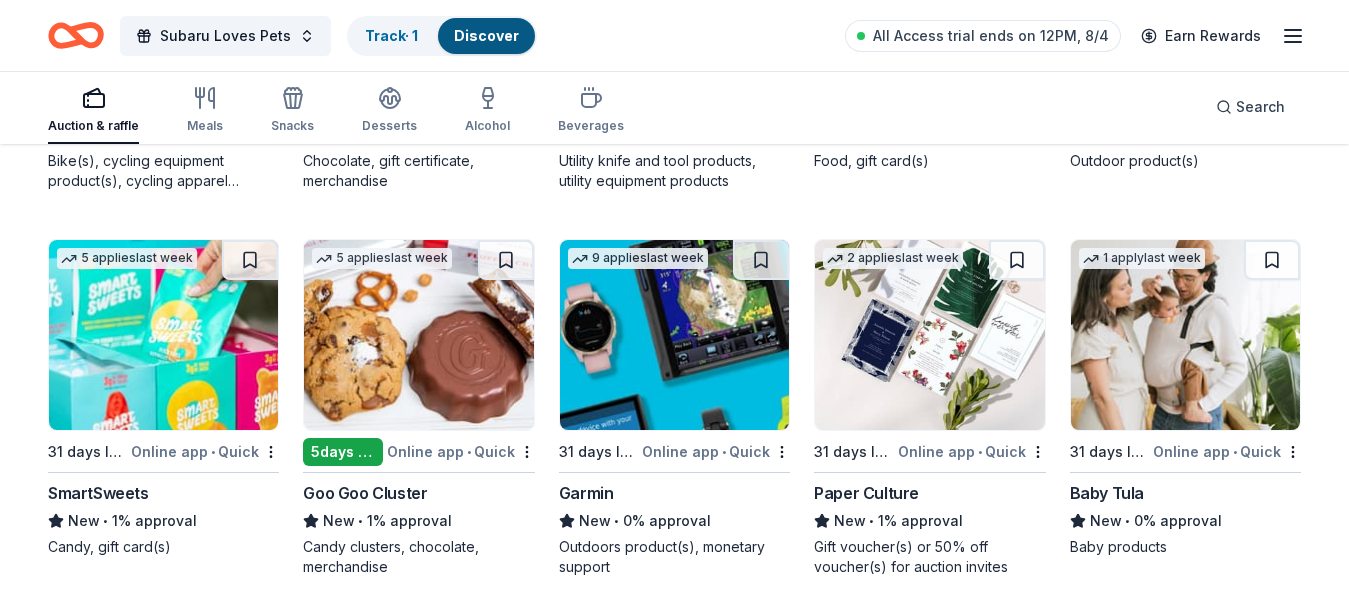 click on "5  days left" at bounding box center [342, 452] 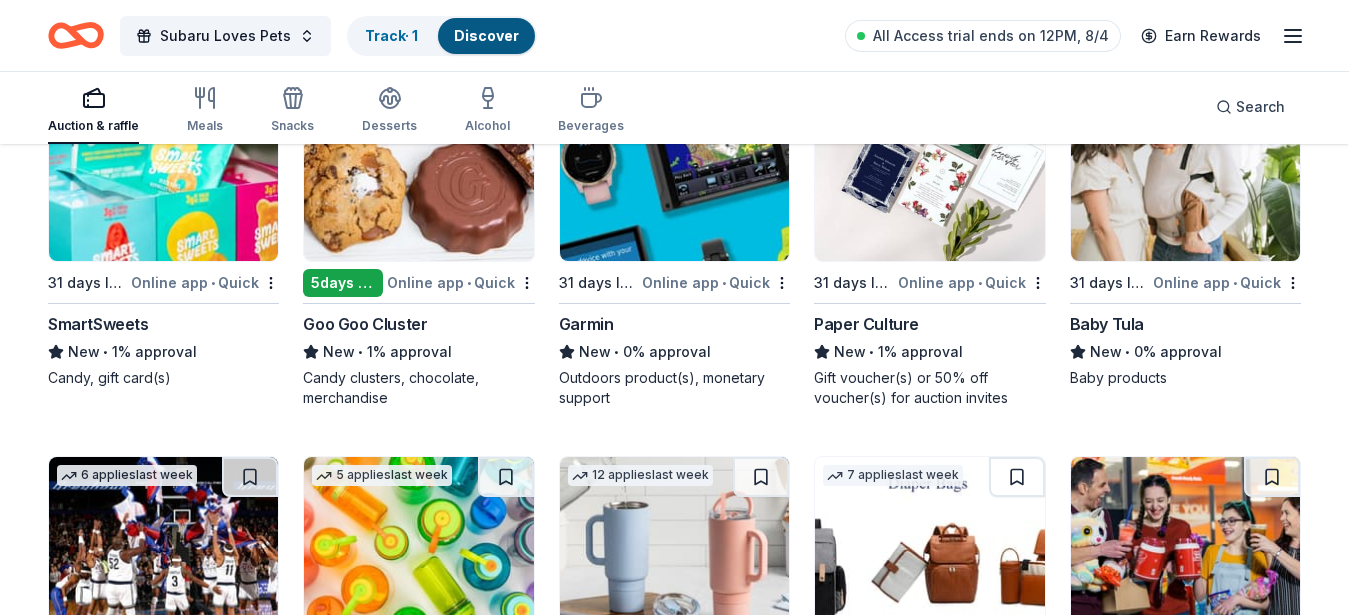 scroll, scrollTop: 10332, scrollLeft: 0, axis: vertical 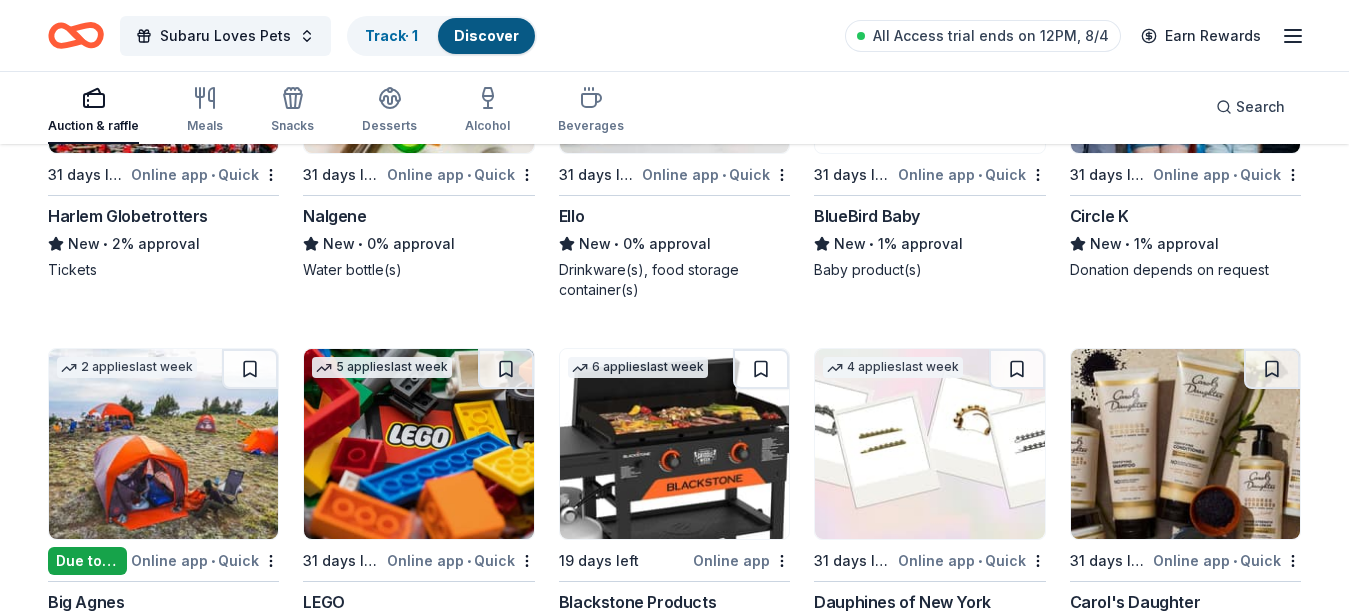 click on "Ello" at bounding box center (674, 216) 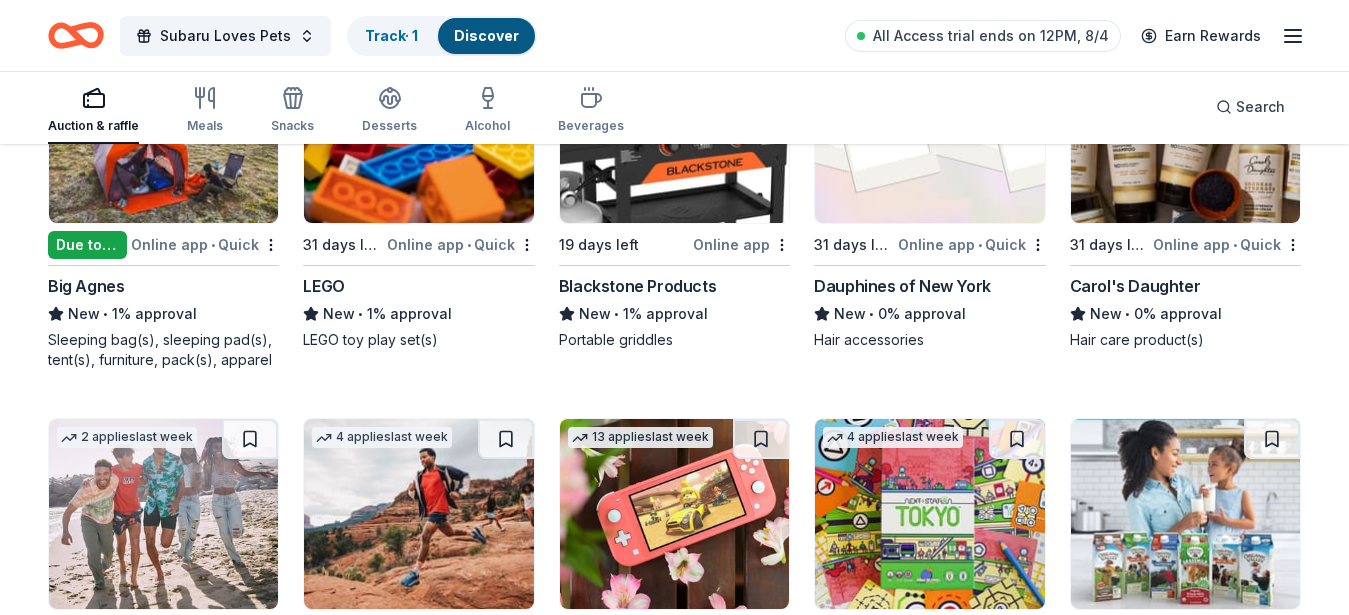 scroll, scrollTop: 11131, scrollLeft: 0, axis: vertical 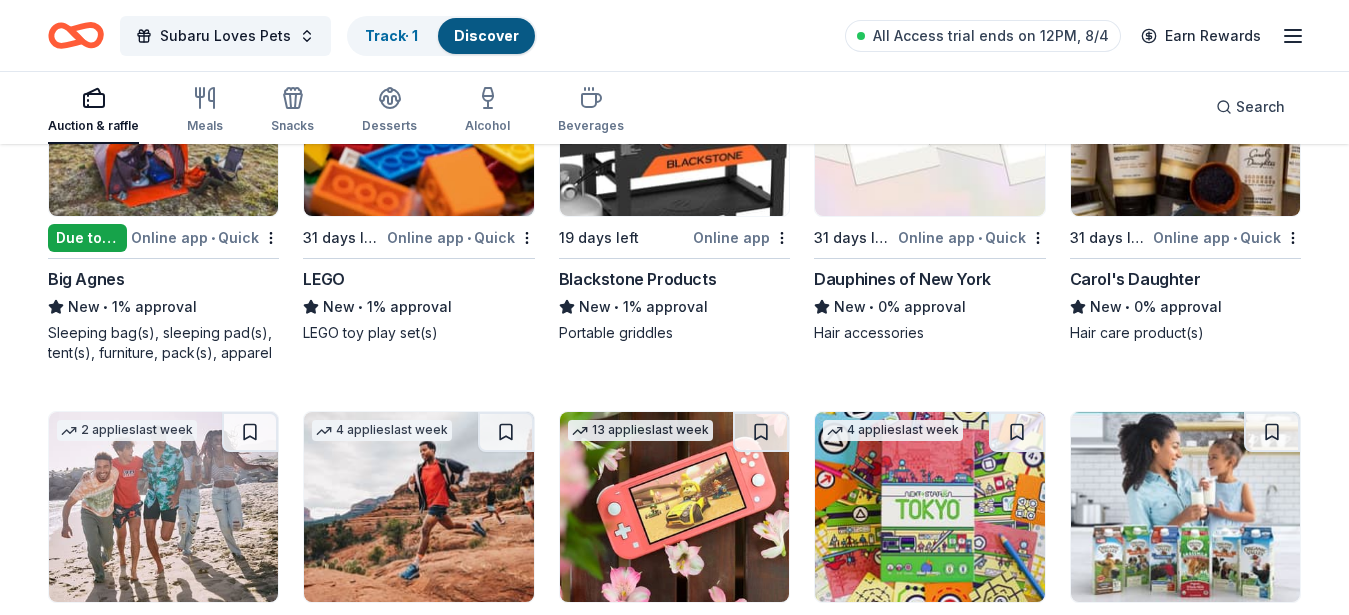 click on "Due tomorrow" at bounding box center [87, 238] 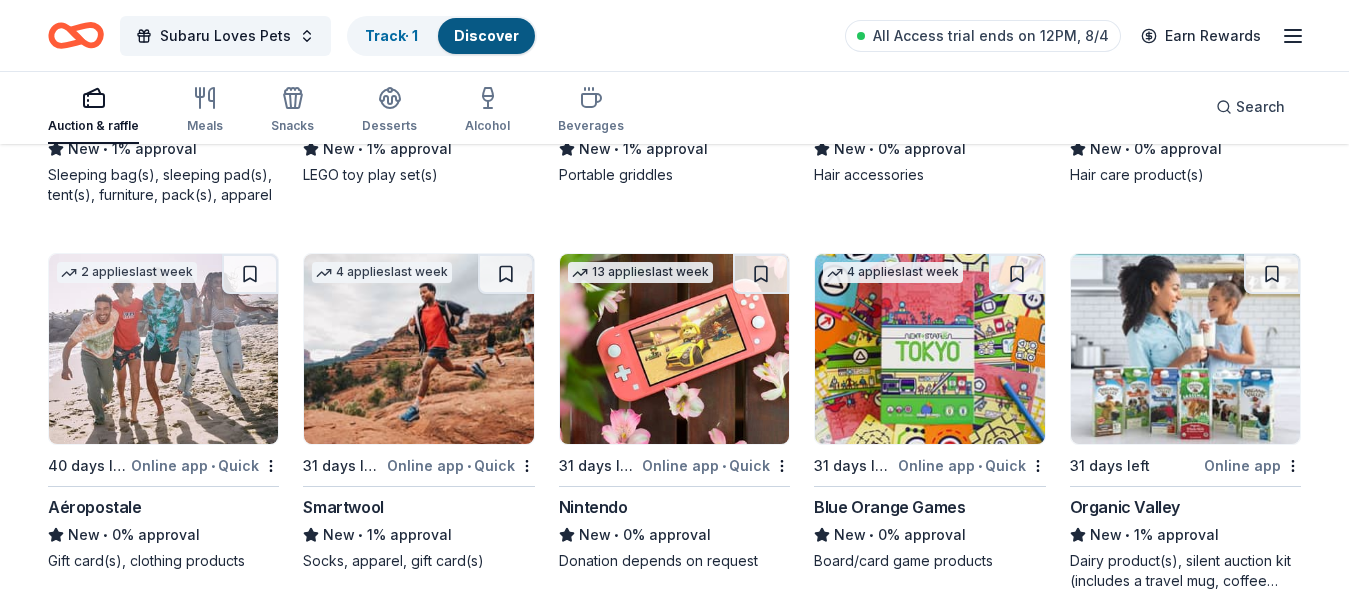 scroll, scrollTop: 11301, scrollLeft: 0, axis: vertical 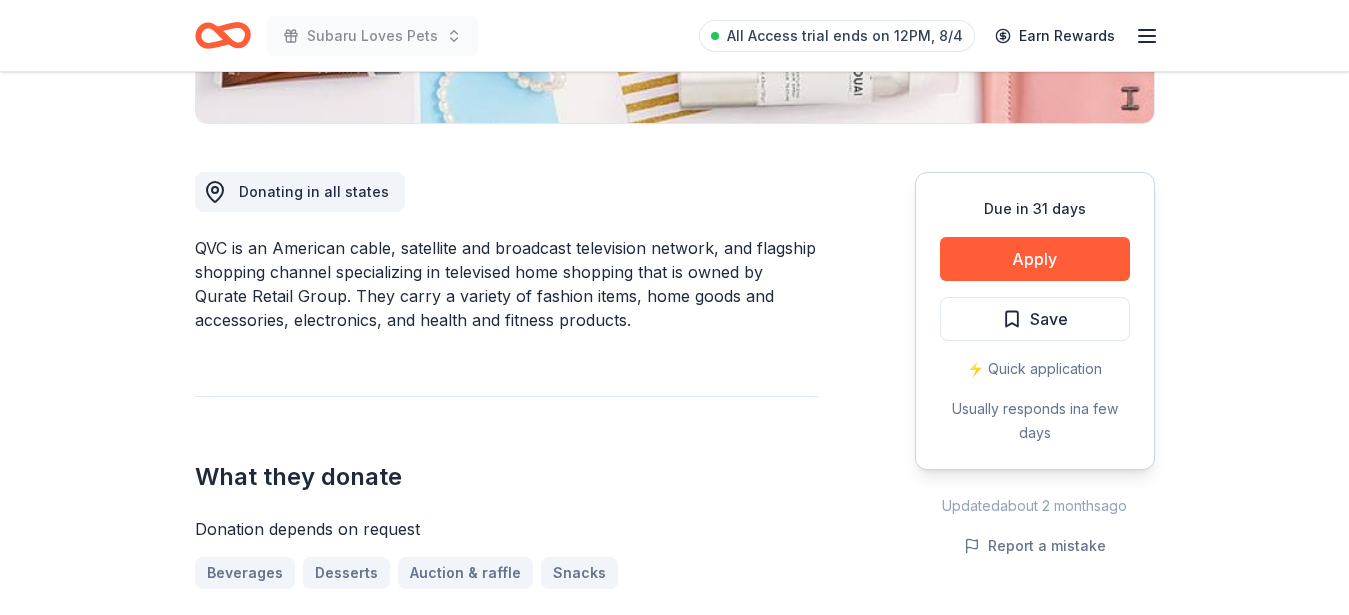 click on "Due in 31 days Share QVC New • 1  reviews 1   apply  last week 1% approval rate Share Donating in all [STATE] QVC is an American cable, satellite and broadcast television network, and flagship shopping channel specializing in televised home shopping that is owned by Qurate Retail Group. They carry a variety of fashion items, home goods and accessories, electronics, and health and fitness products. What they donate Donation depends on request Beverages Desserts Auction & raffle Snacks Who they donate to  Preferred Support organizations that promote women's empowerment and entrepreneurship or professional skill building Social Justice 501(c)(3) required  Ineligible Individuals; students and/or school-related activities Schools Individuals 1% approval rate 1 % approved 66 % declined 33 % no response QVC is  a selective donor :  be sure to spend extra time on this application if you want a donation. We ' re collecting data on   donation value ; check back soon. Due in 31 days Apply Save ⚡️ Quick application" at bounding box center [674, 1102] 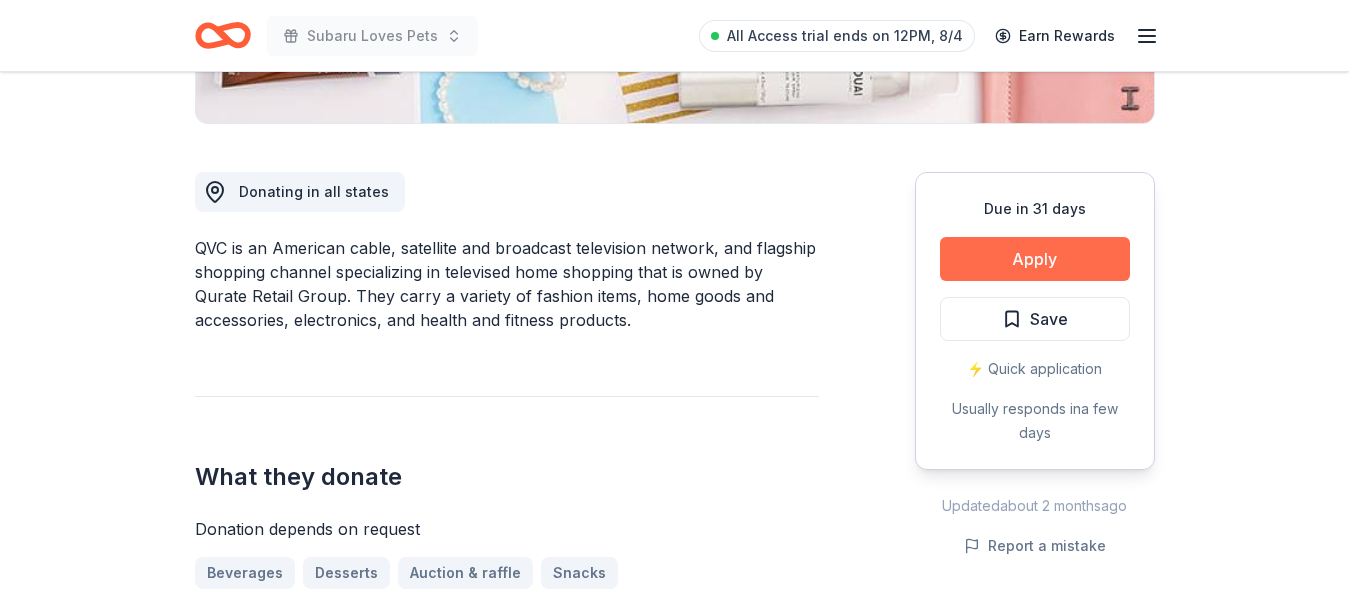 click on "Apply" at bounding box center (1035, 259) 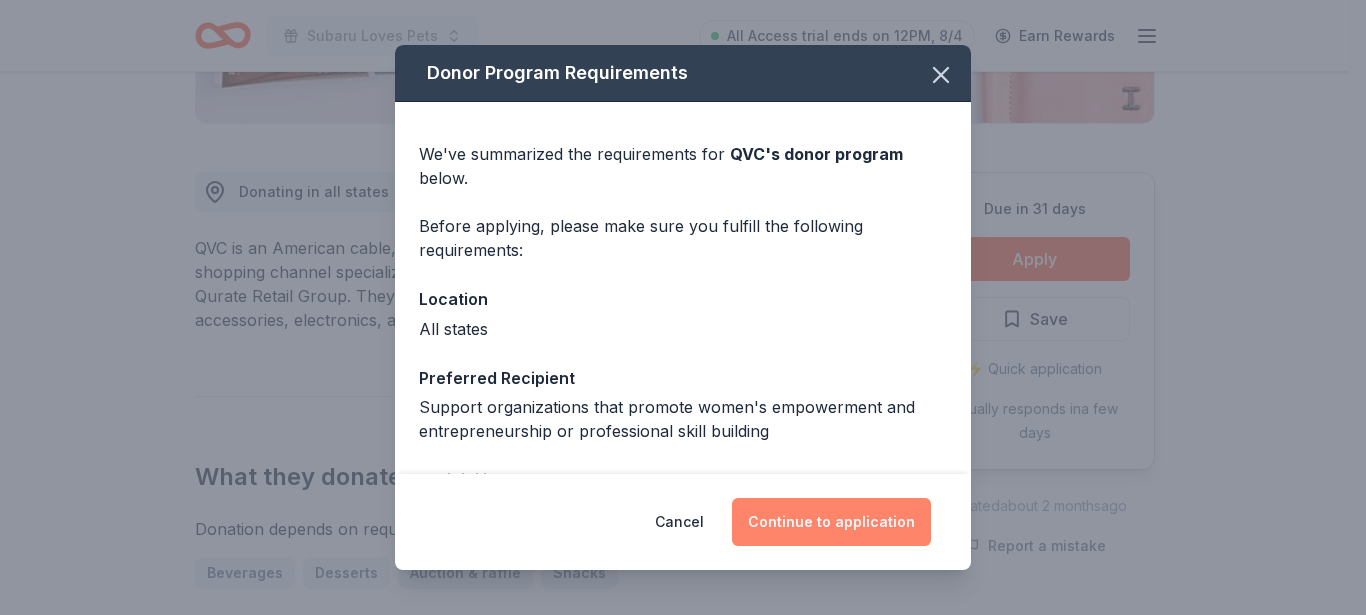 click on "Continue to application" at bounding box center (831, 522) 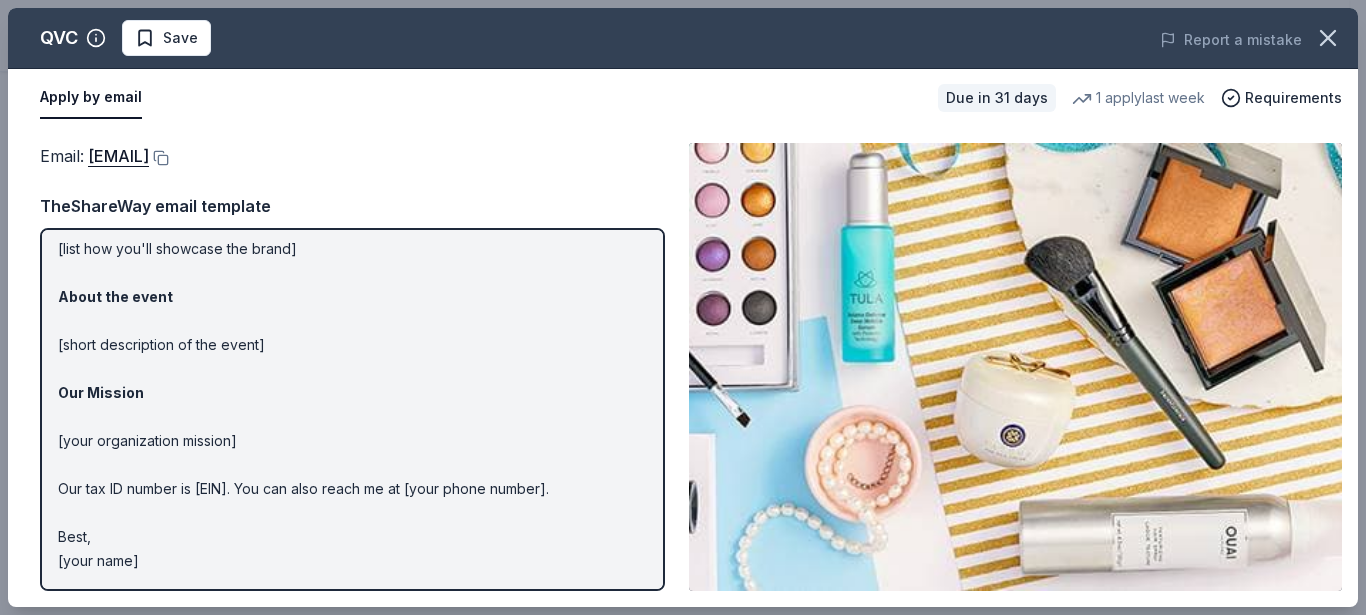 scroll, scrollTop: 0, scrollLeft: 0, axis: both 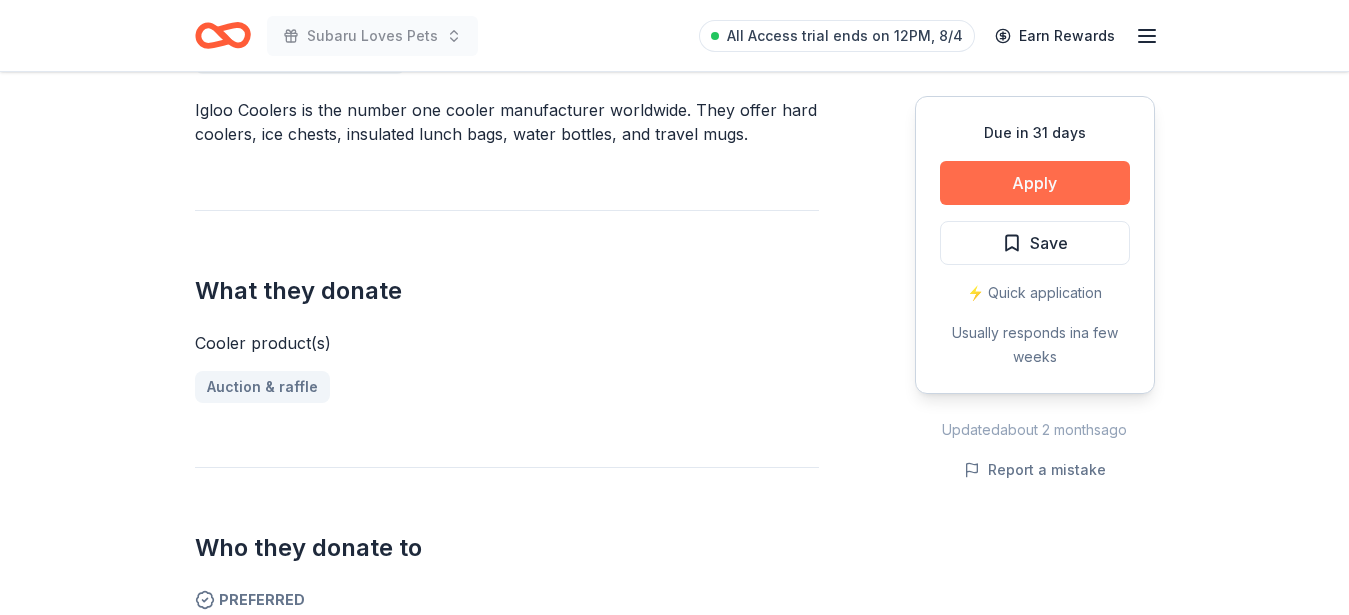 click on "Apply" at bounding box center [1035, 183] 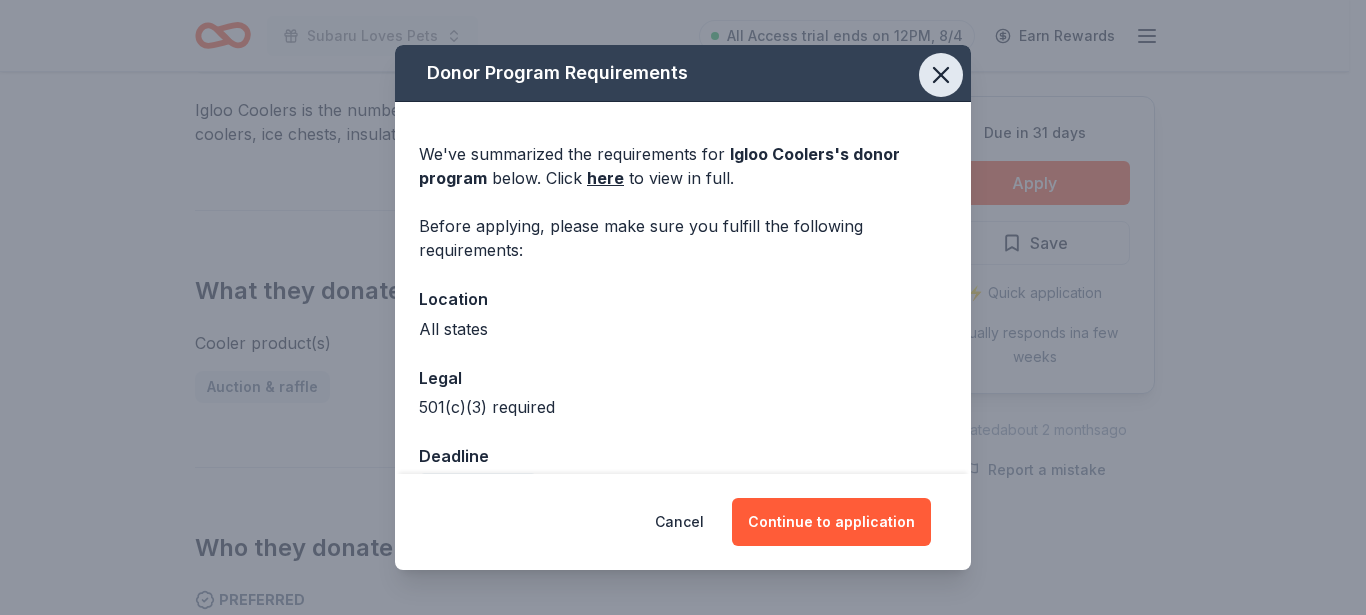 click 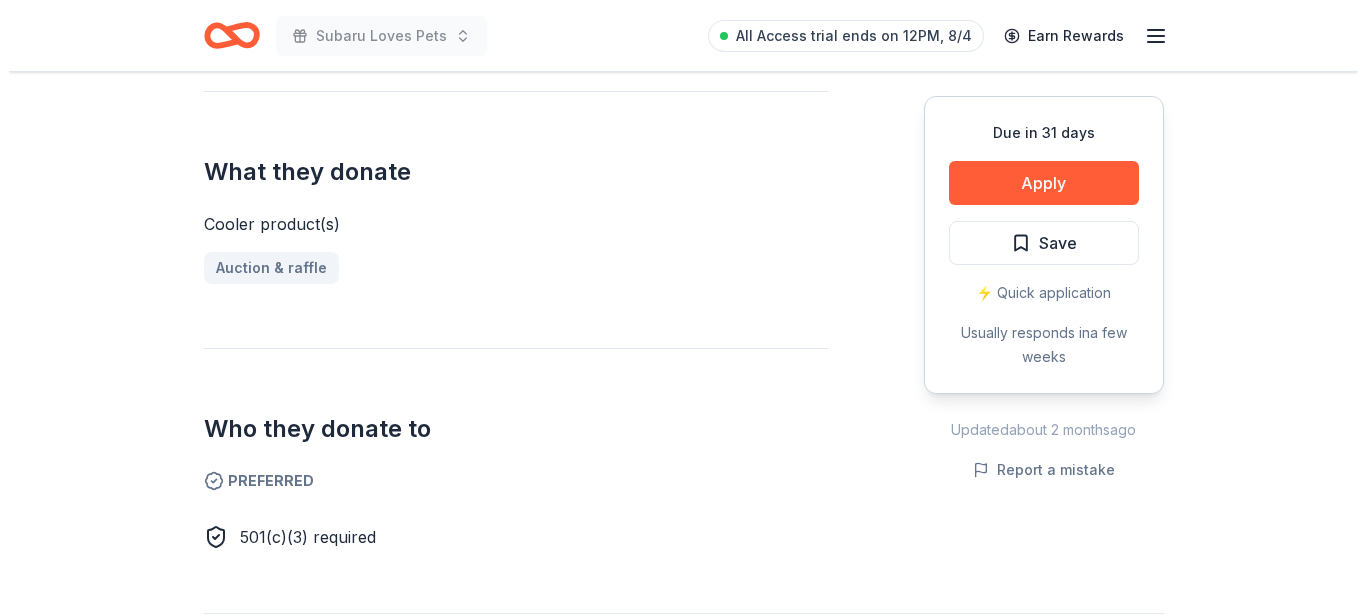 scroll, scrollTop: 751, scrollLeft: 0, axis: vertical 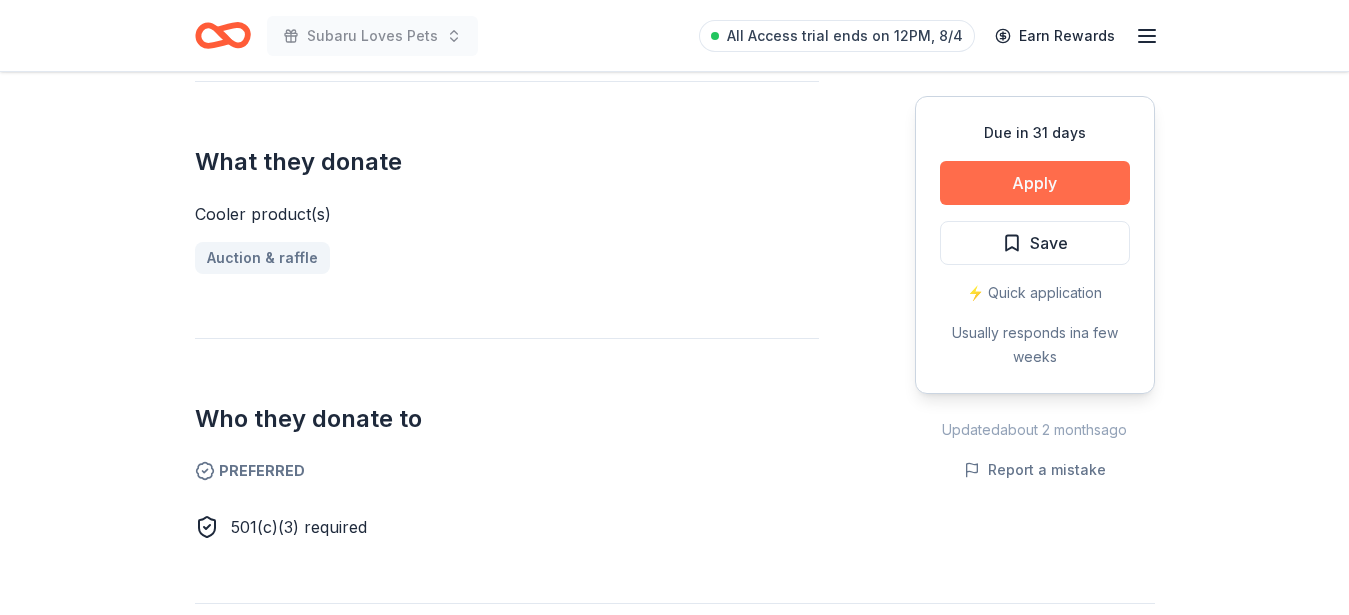 click on "Apply" at bounding box center [1035, 183] 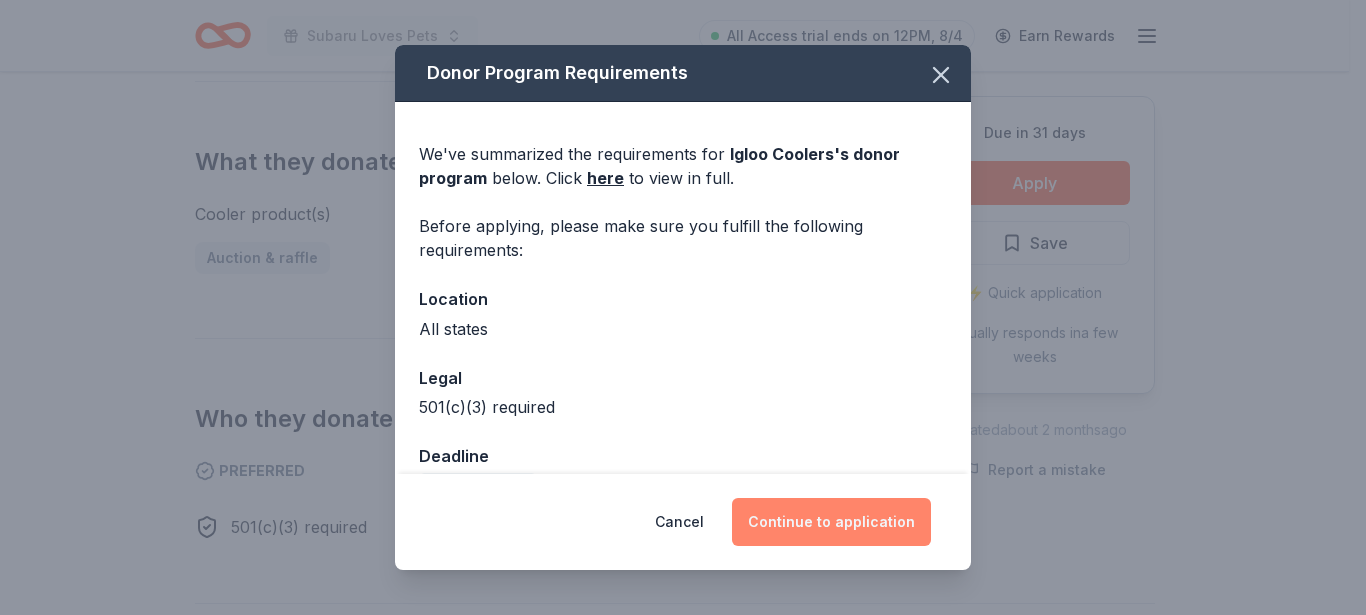 click on "Continue to application" at bounding box center [831, 522] 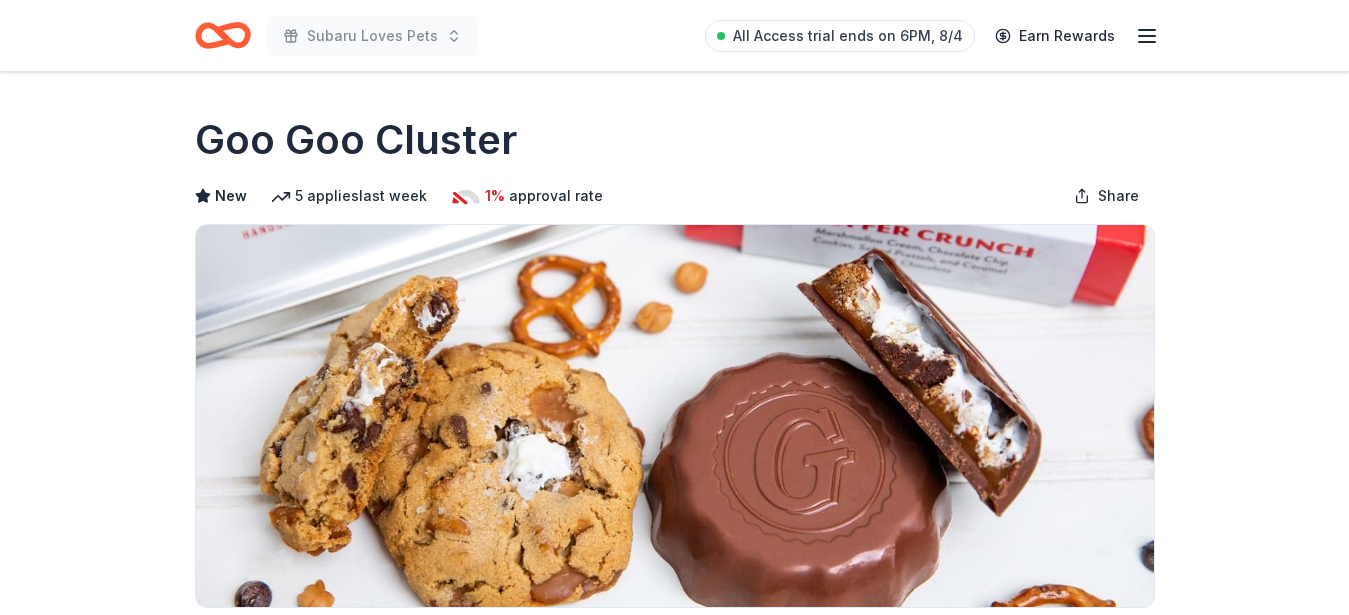 scroll, scrollTop: 0, scrollLeft: 0, axis: both 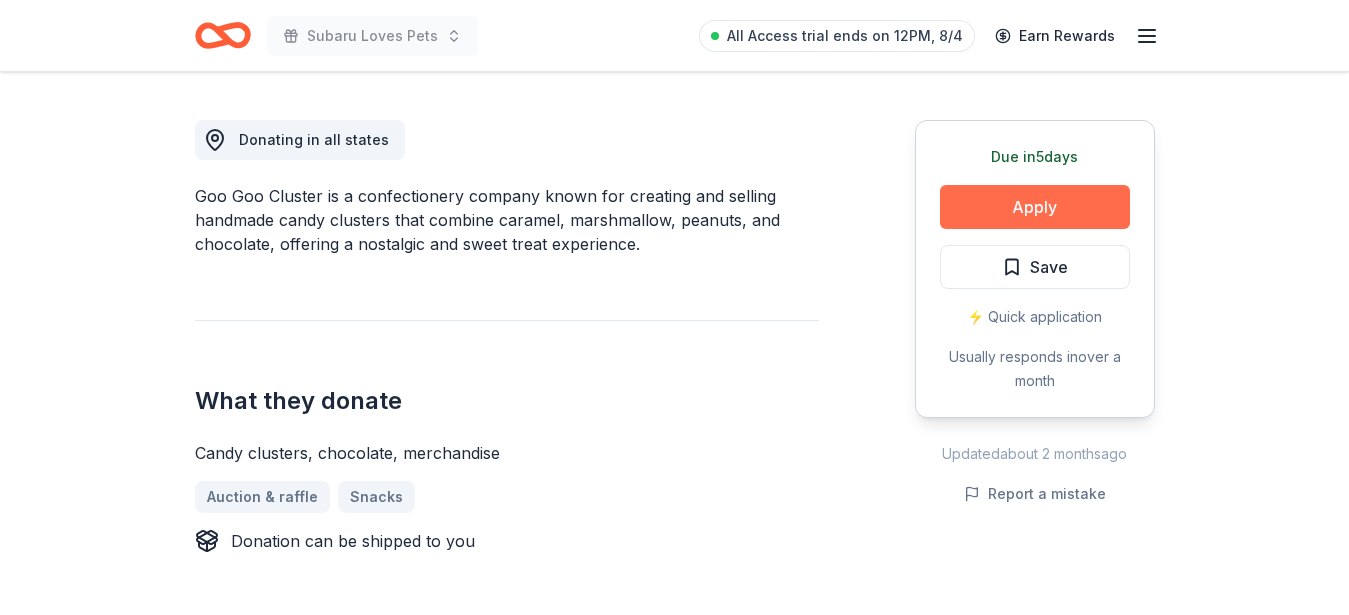 click on "Apply" at bounding box center [1035, 207] 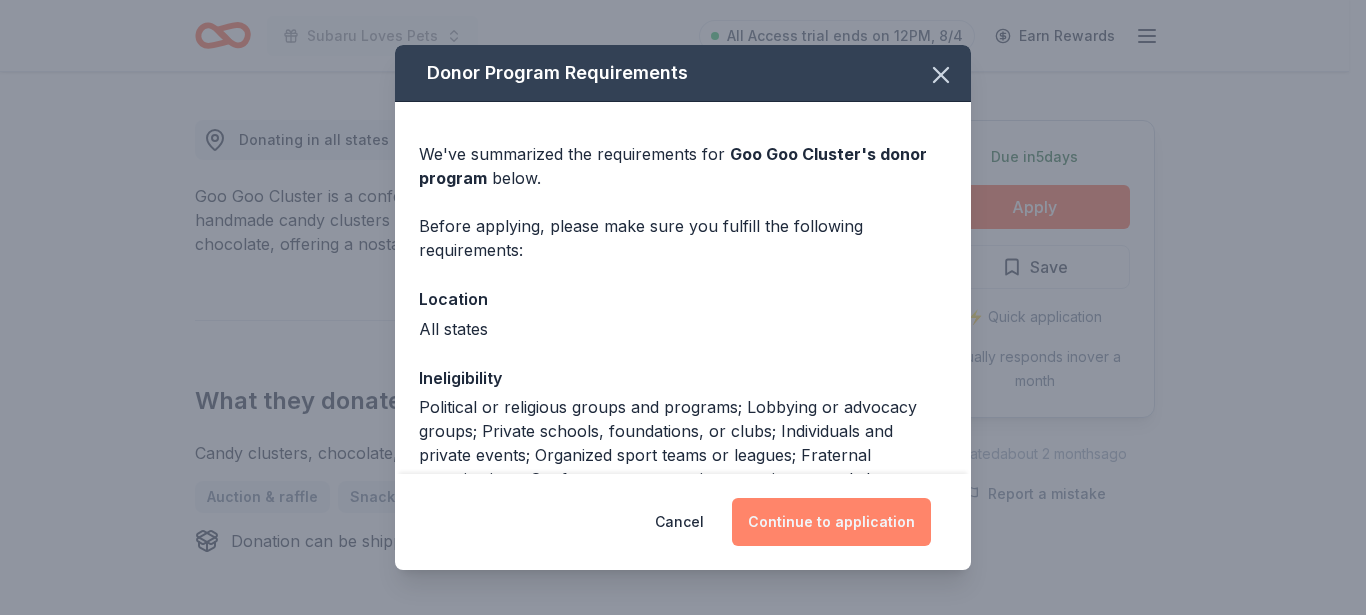 click on "Continue to application" at bounding box center (831, 522) 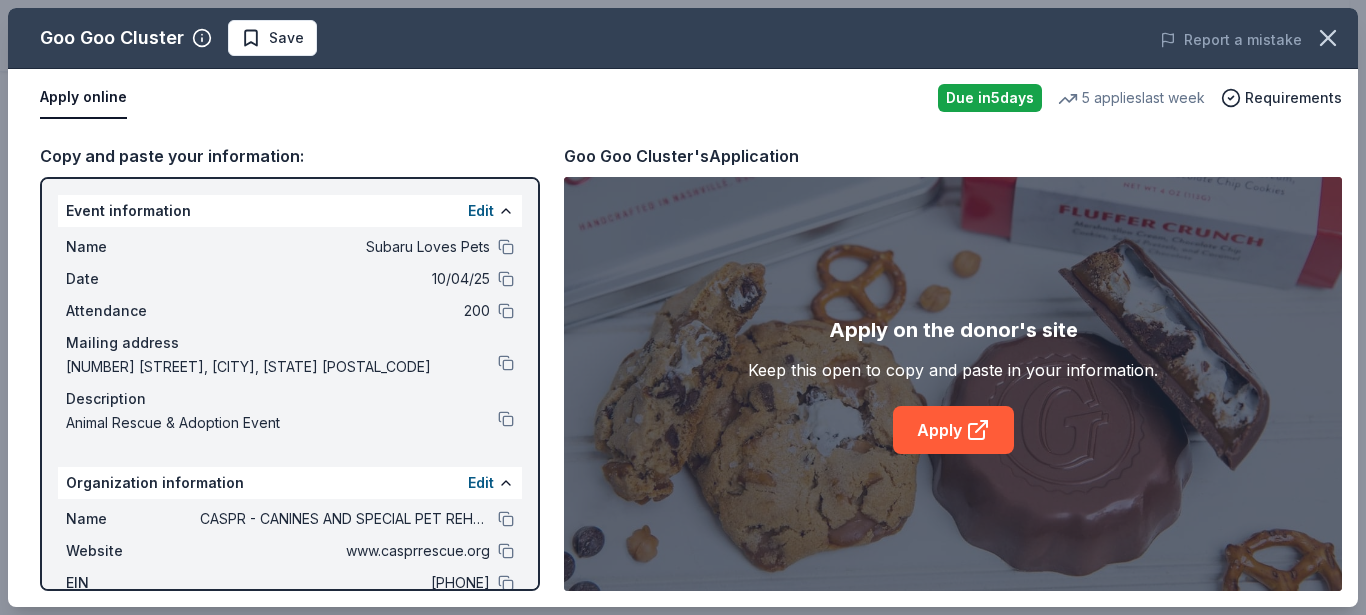 scroll, scrollTop: 134, scrollLeft: 0, axis: vertical 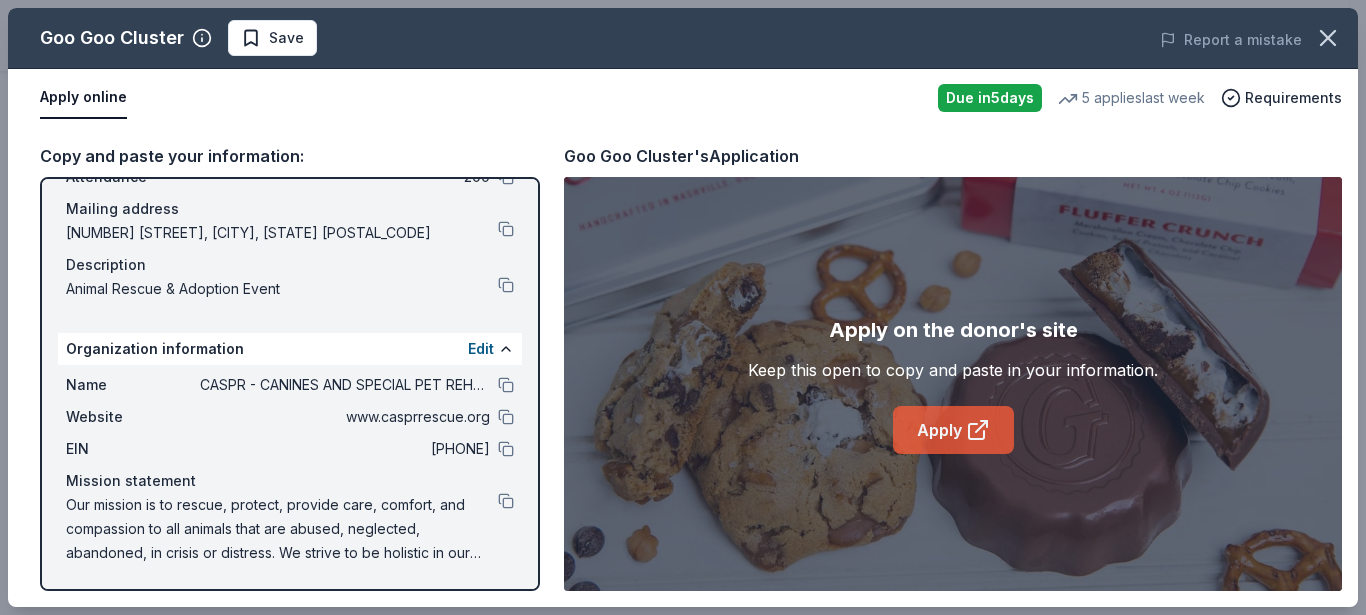 click on "Apply" at bounding box center [953, 430] 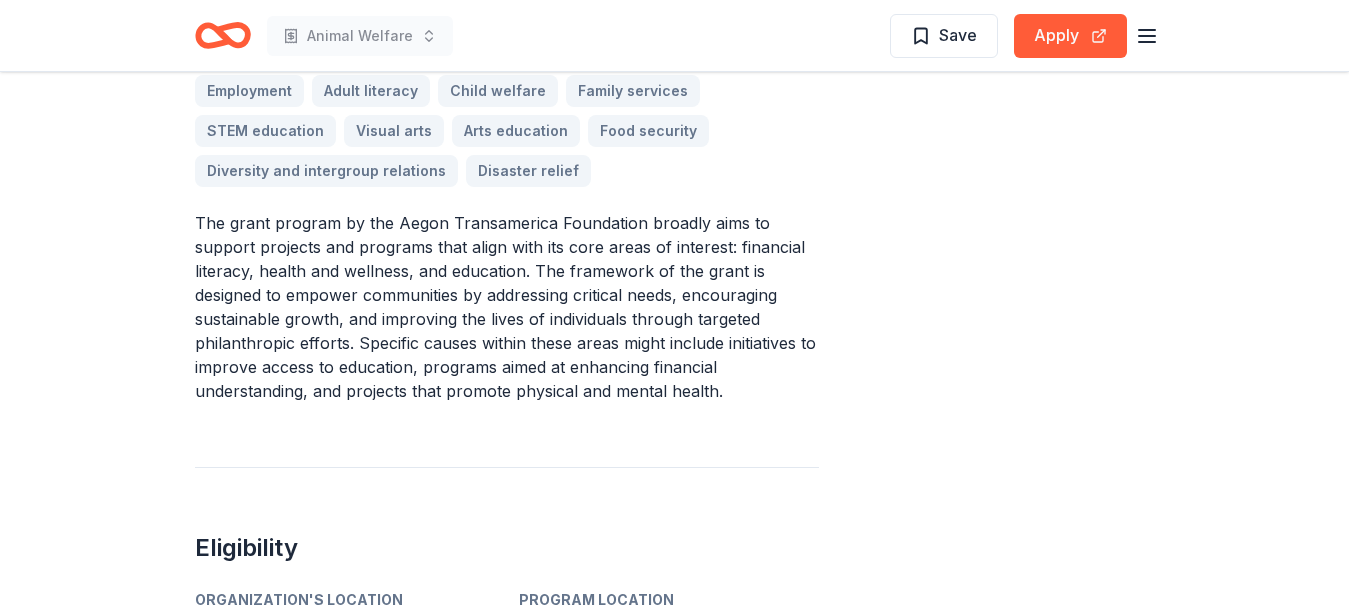 scroll, scrollTop: 867, scrollLeft: 0, axis: vertical 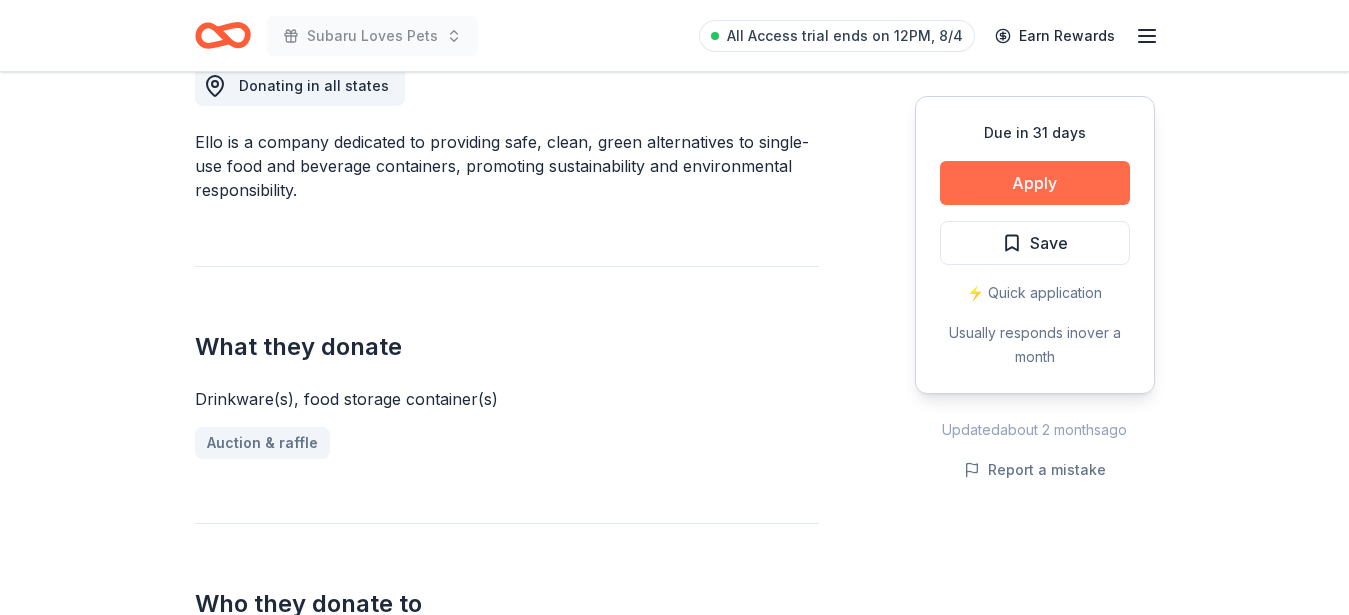 click on "Apply" at bounding box center [1035, 183] 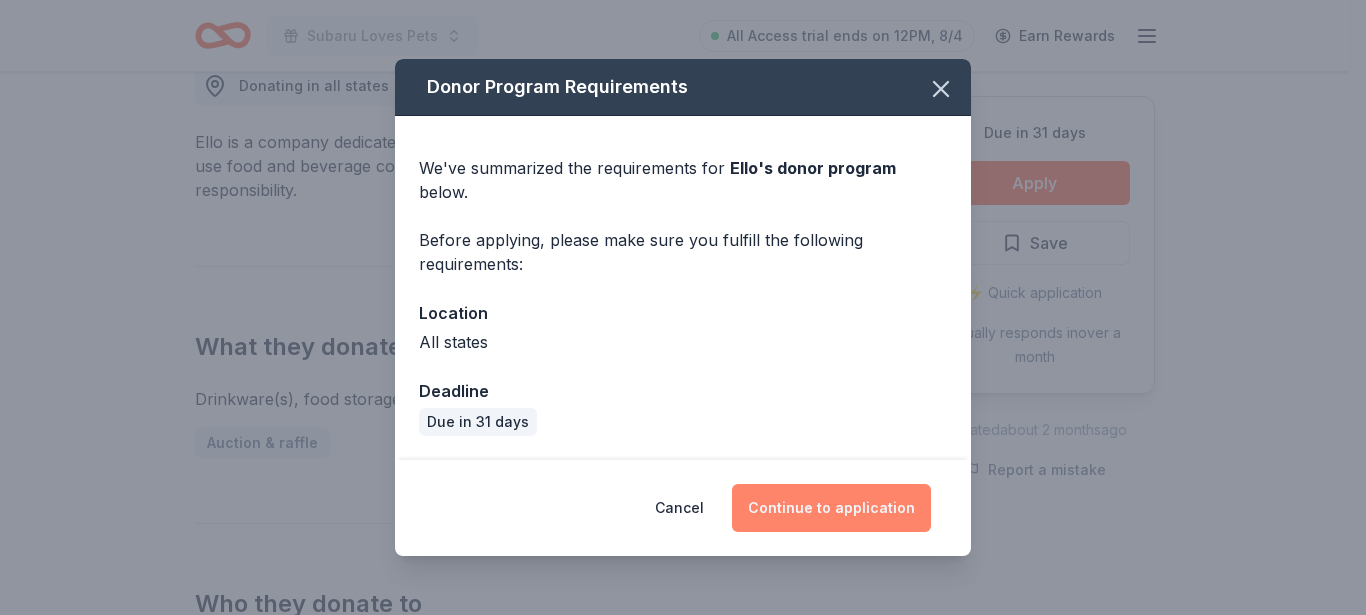 click on "Continue to application" at bounding box center [831, 508] 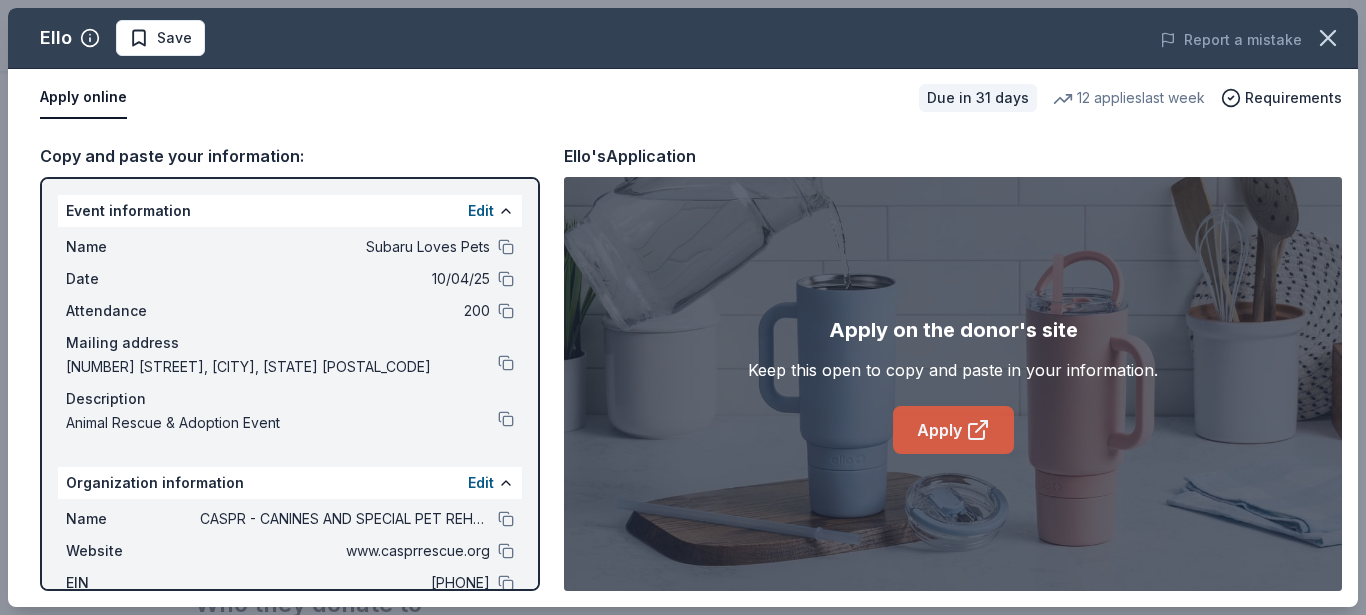 click on "Apply" at bounding box center [953, 430] 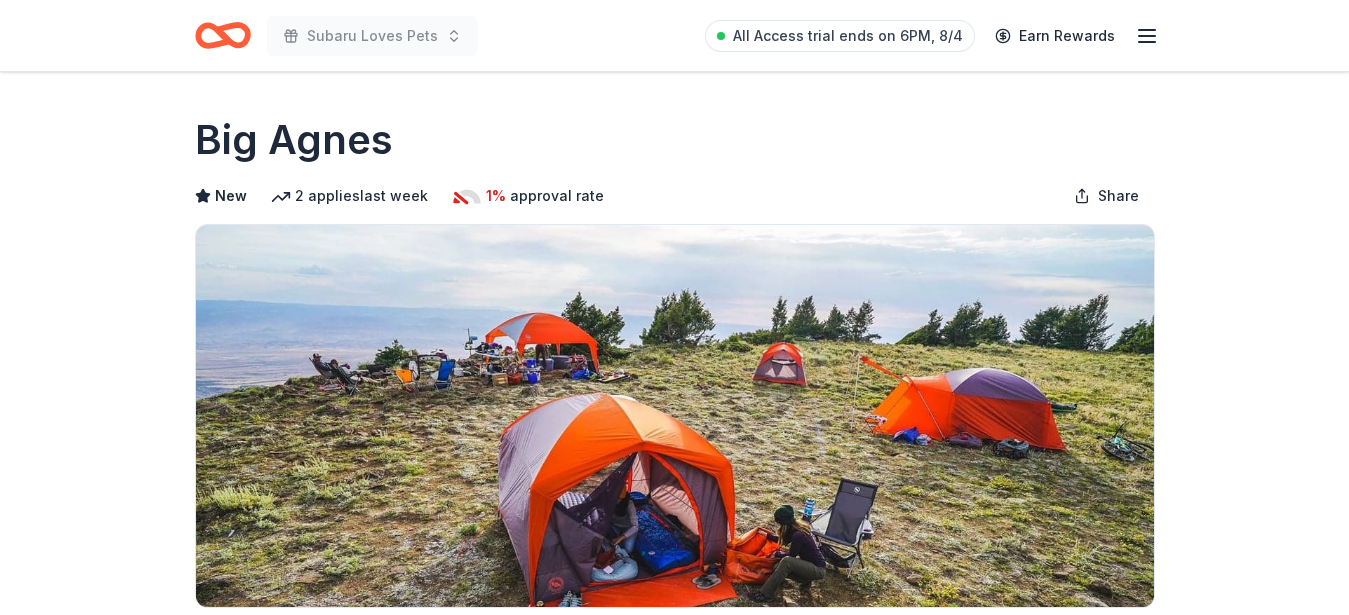 scroll, scrollTop: 0, scrollLeft: 0, axis: both 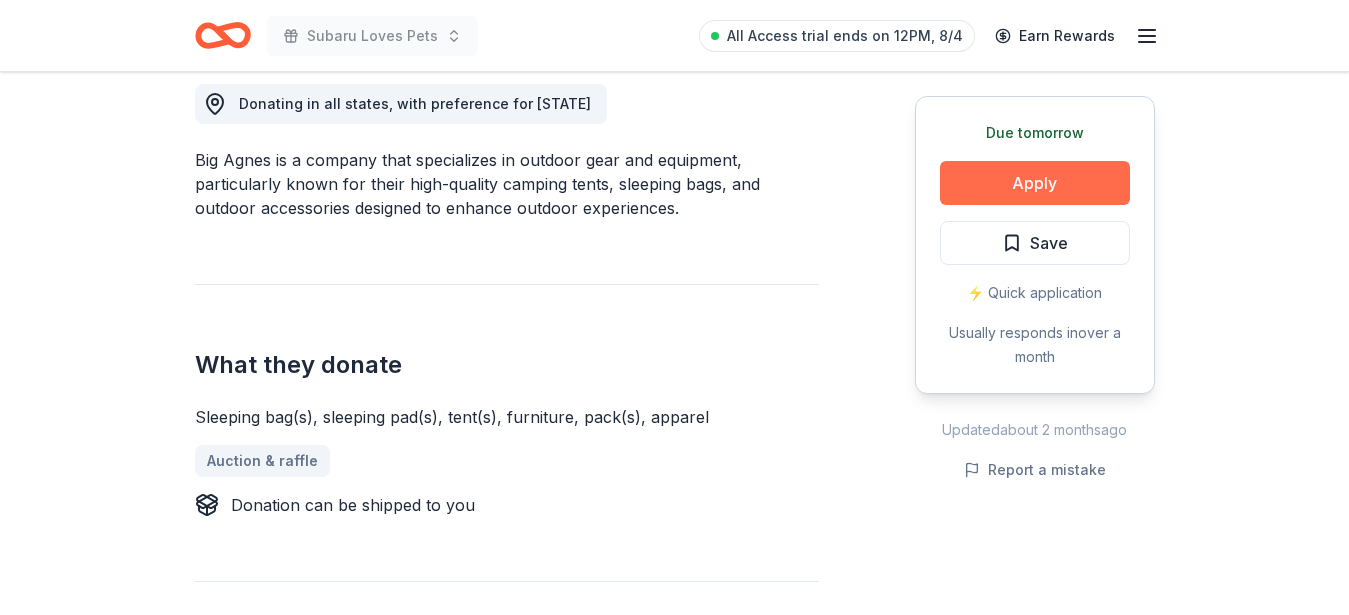 click on "Apply" at bounding box center [1035, 183] 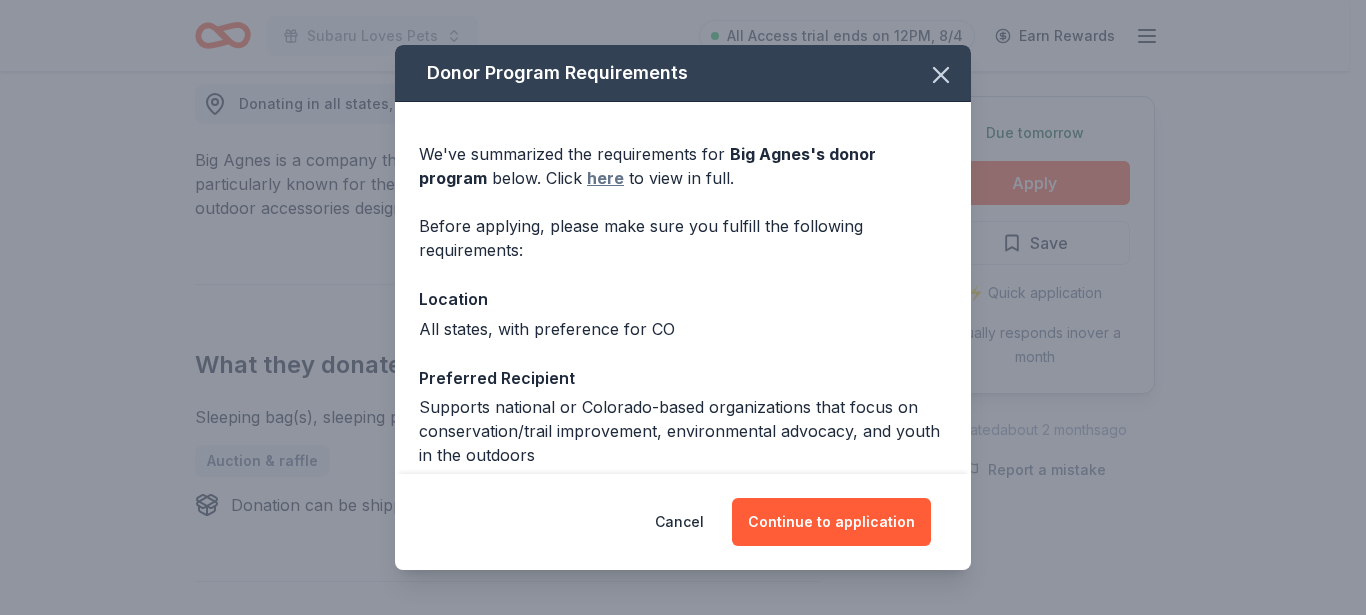 click on "here" at bounding box center [605, 178] 